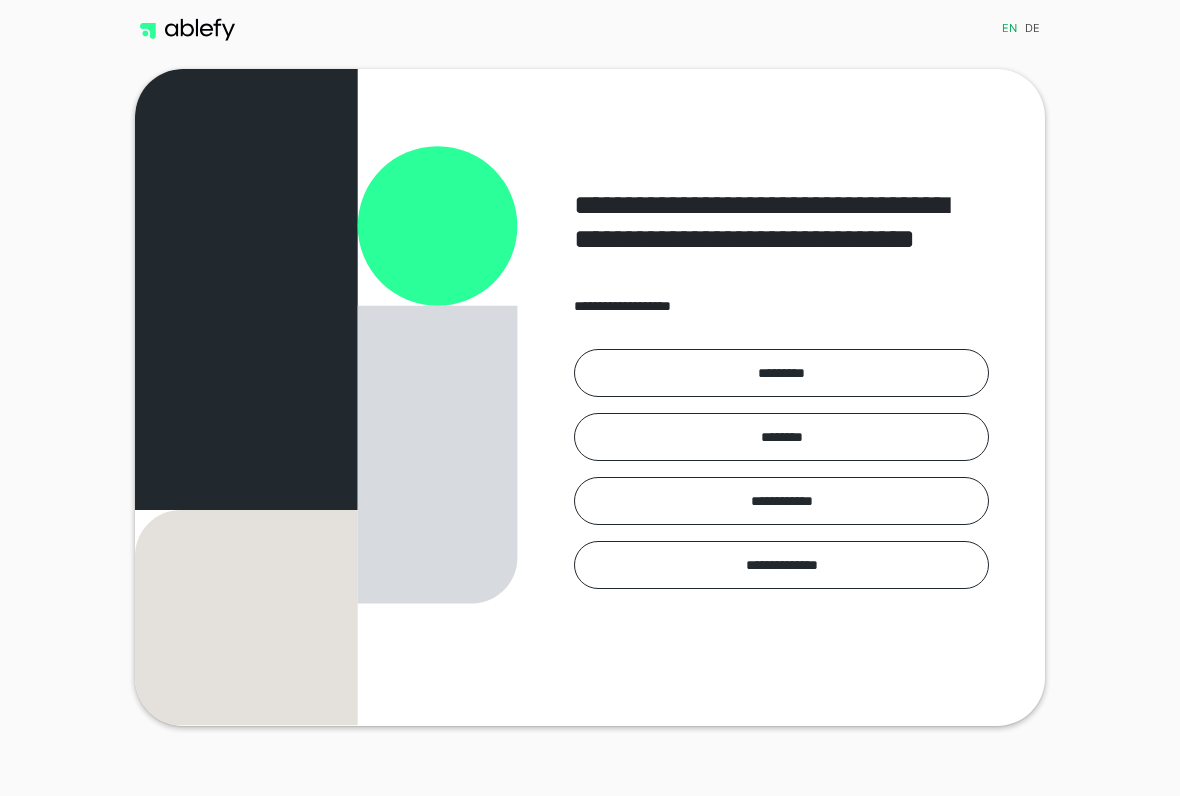 scroll, scrollTop: 0, scrollLeft: 0, axis: both 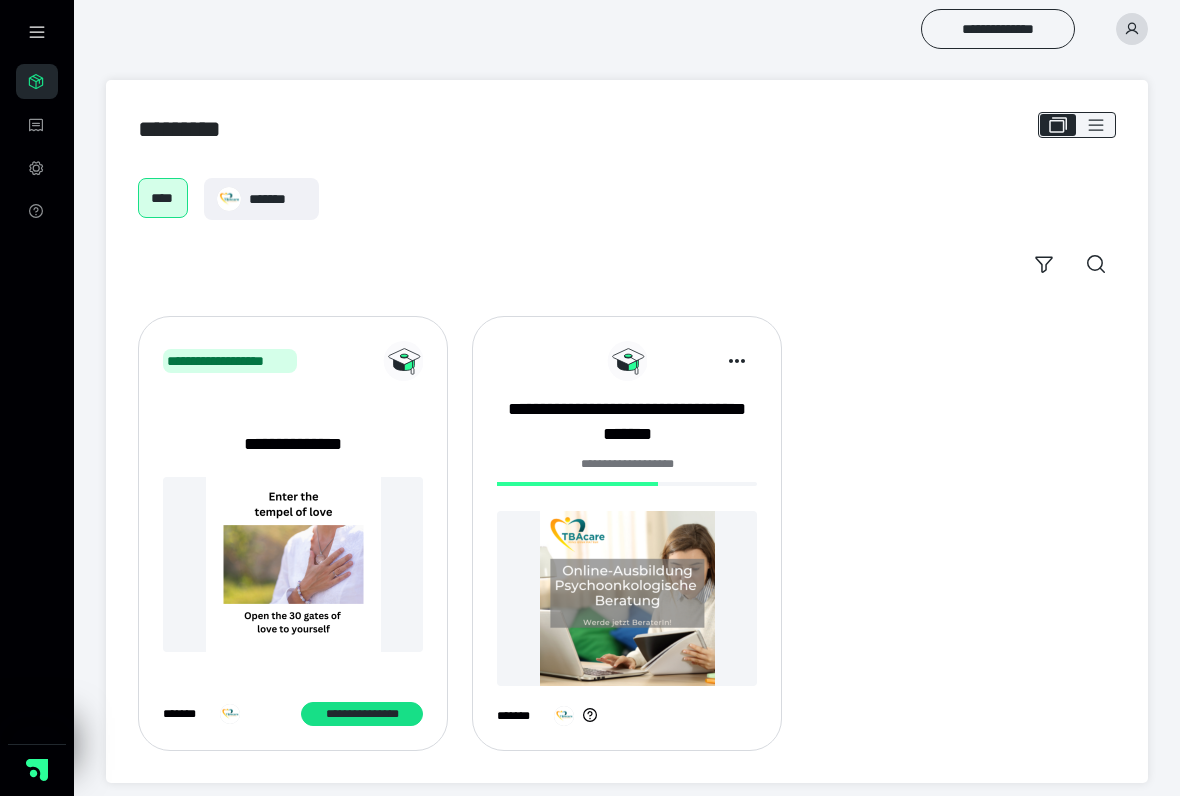 click at bounding box center (627, 598) 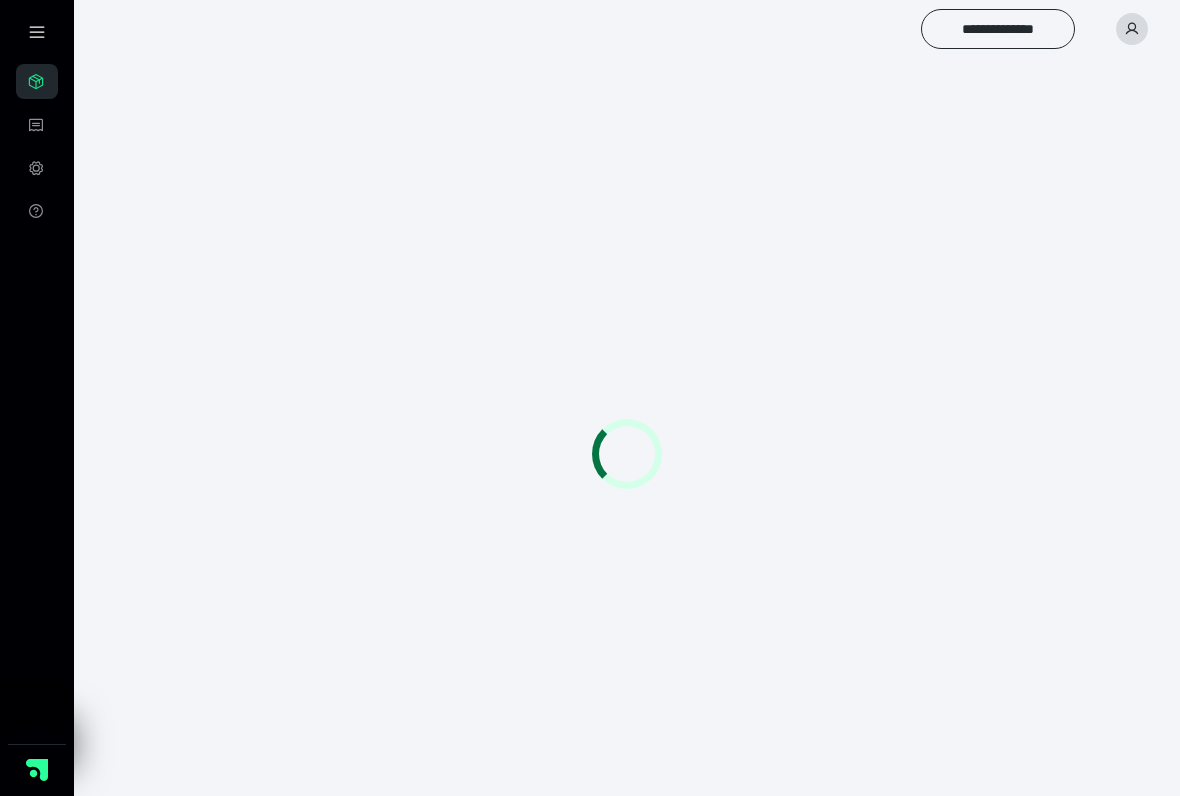 scroll, scrollTop: 0, scrollLeft: 0, axis: both 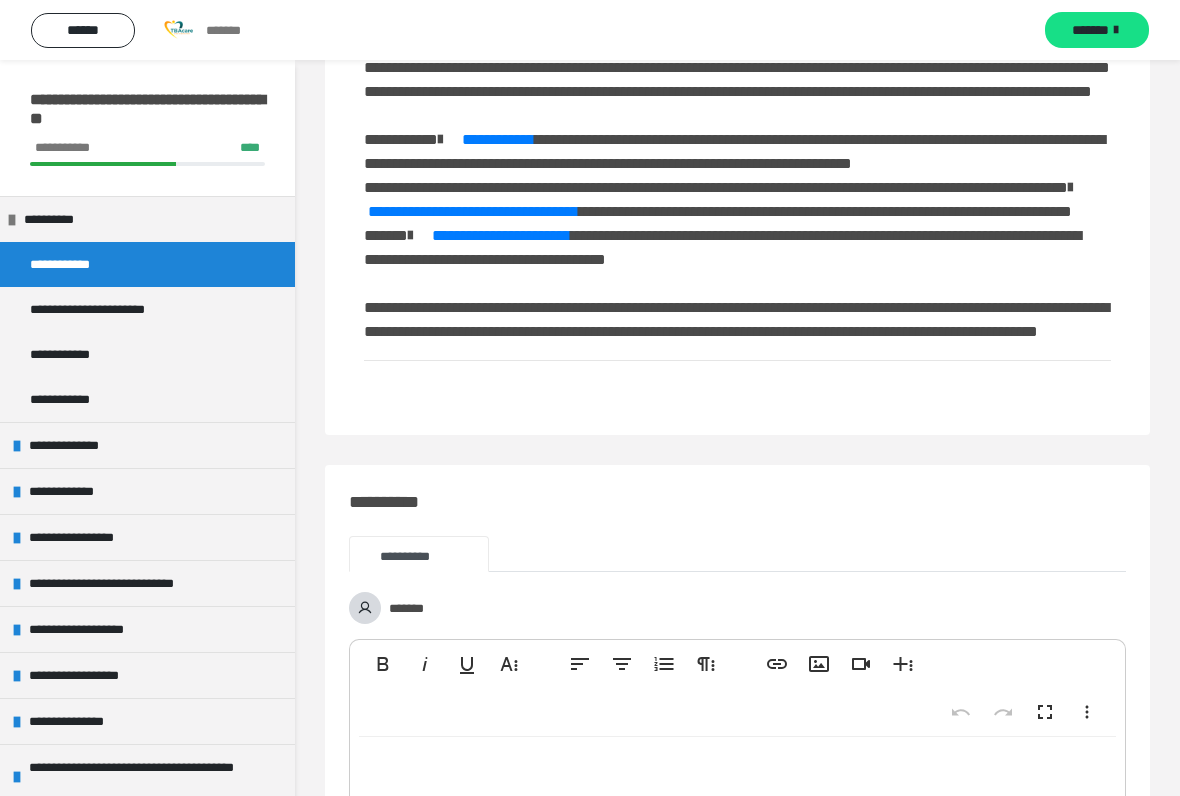 click on "**********" at bounding box center (112, 309) 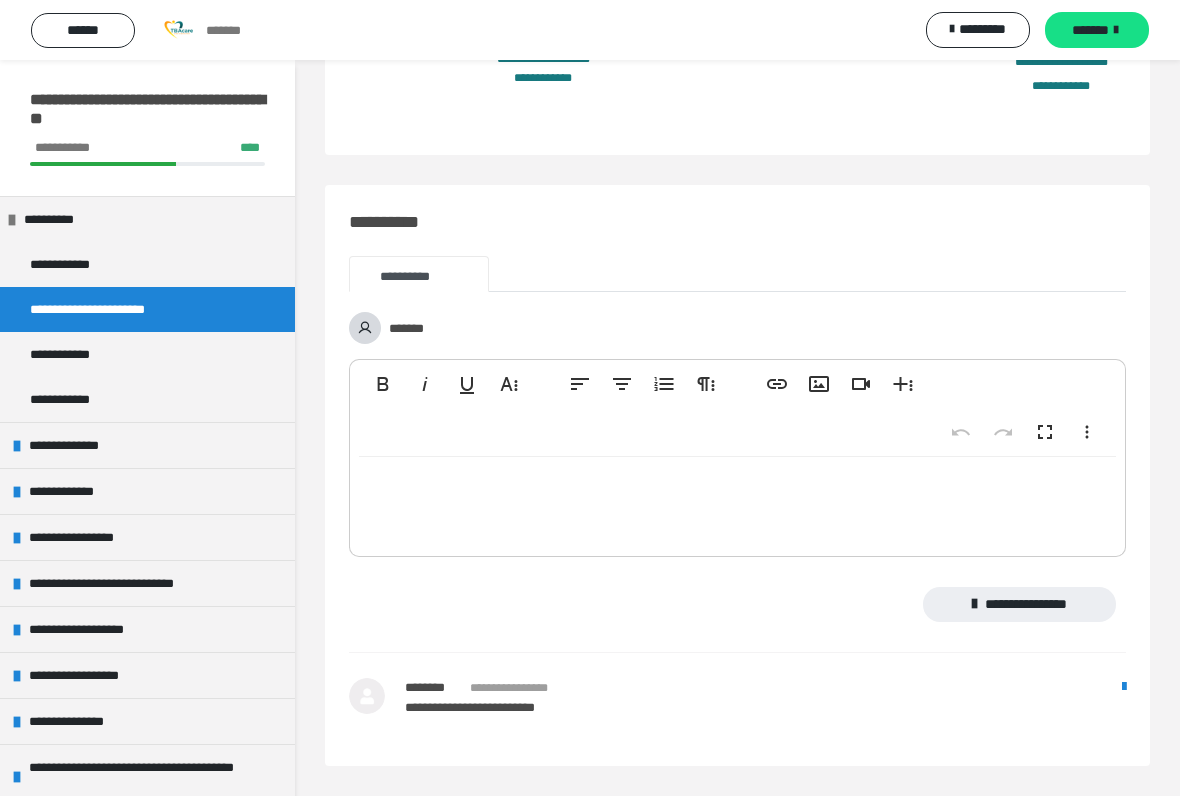 scroll, scrollTop: 994, scrollLeft: 0, axis: vertical 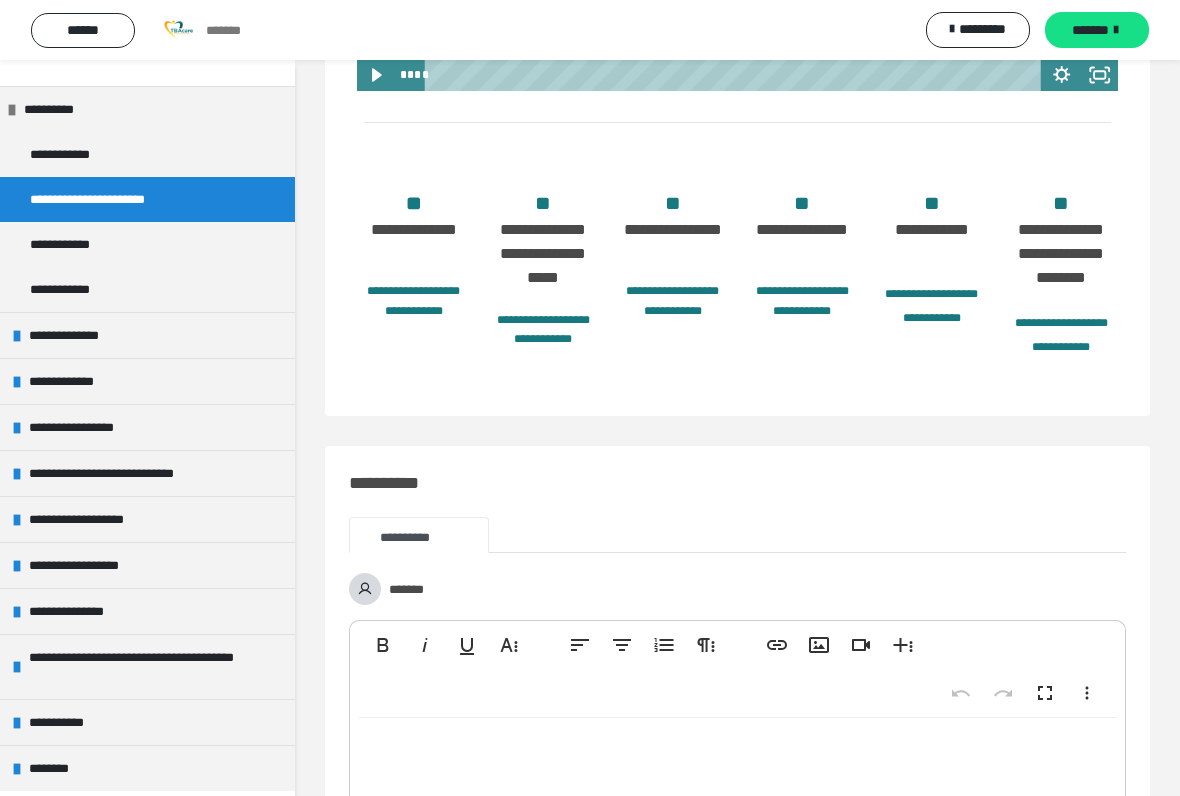 click on "**********" at bounding box center [96, 519] 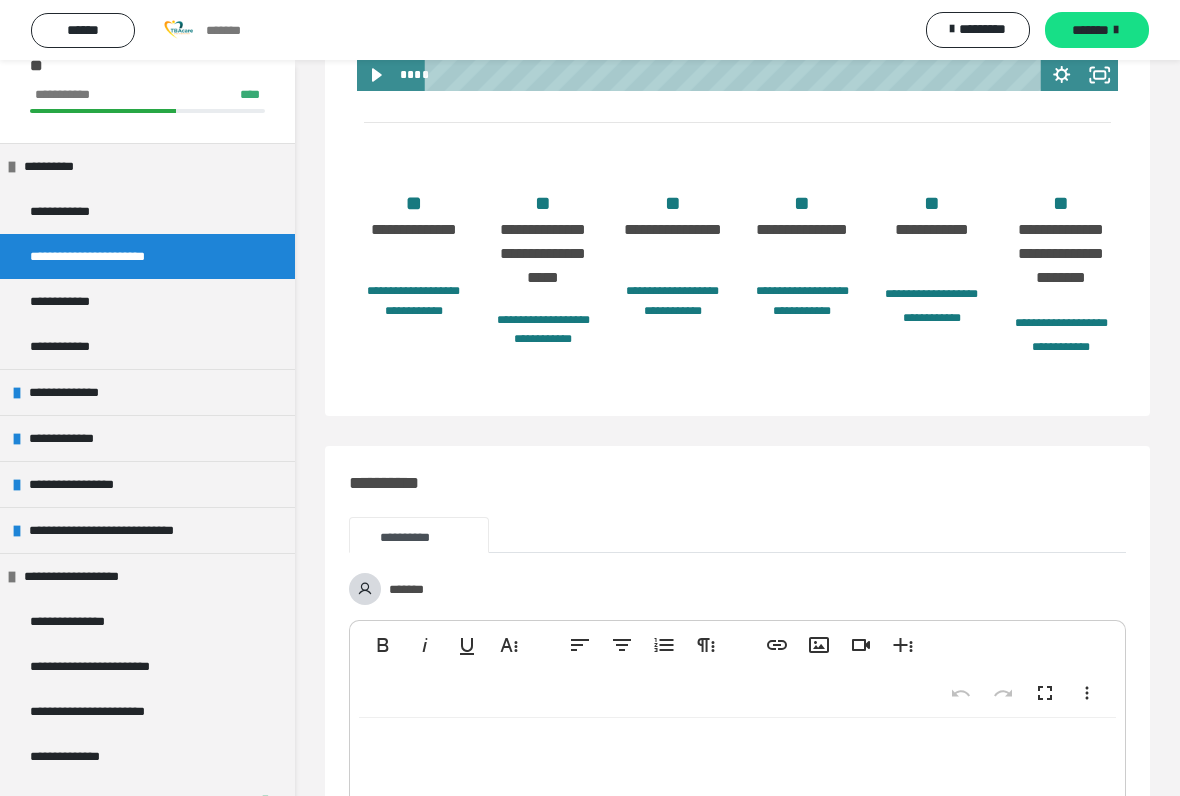 scroll, scrollTop: 51, scrollLeft: 0, axis: vertical 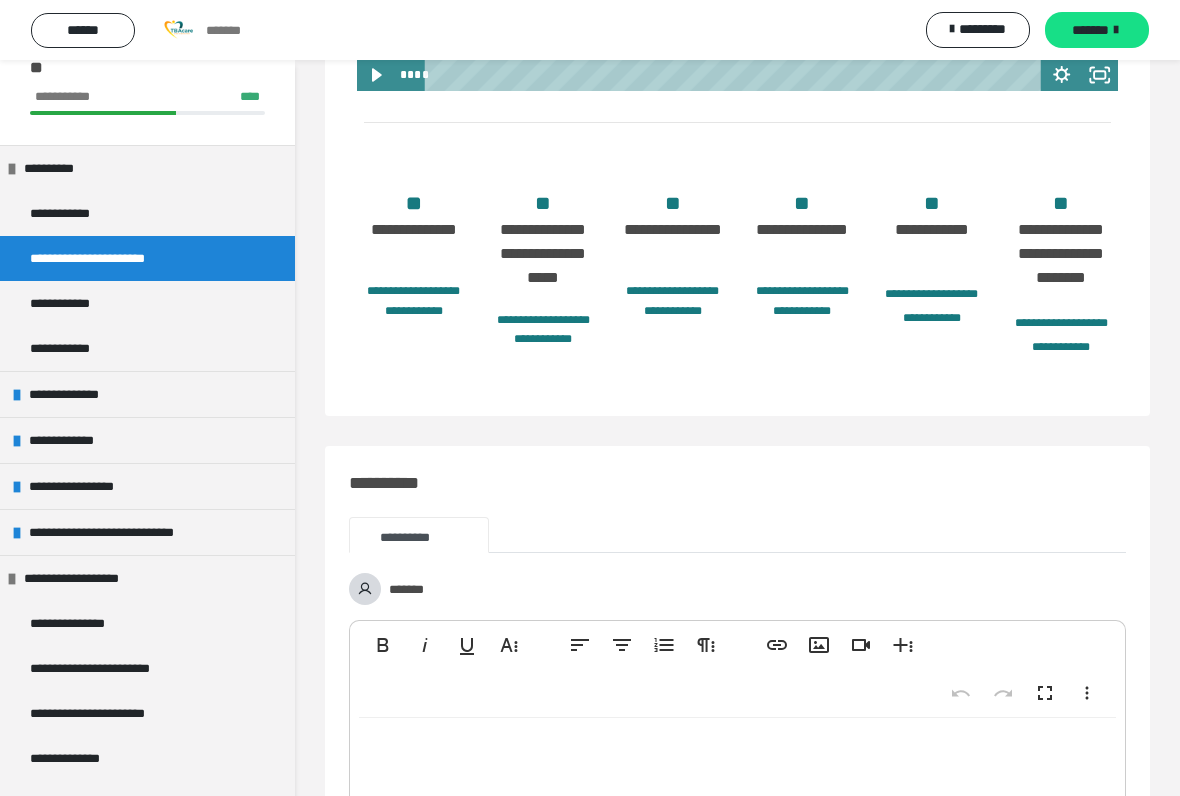 click on "**********" at bounding box center (74, 303) 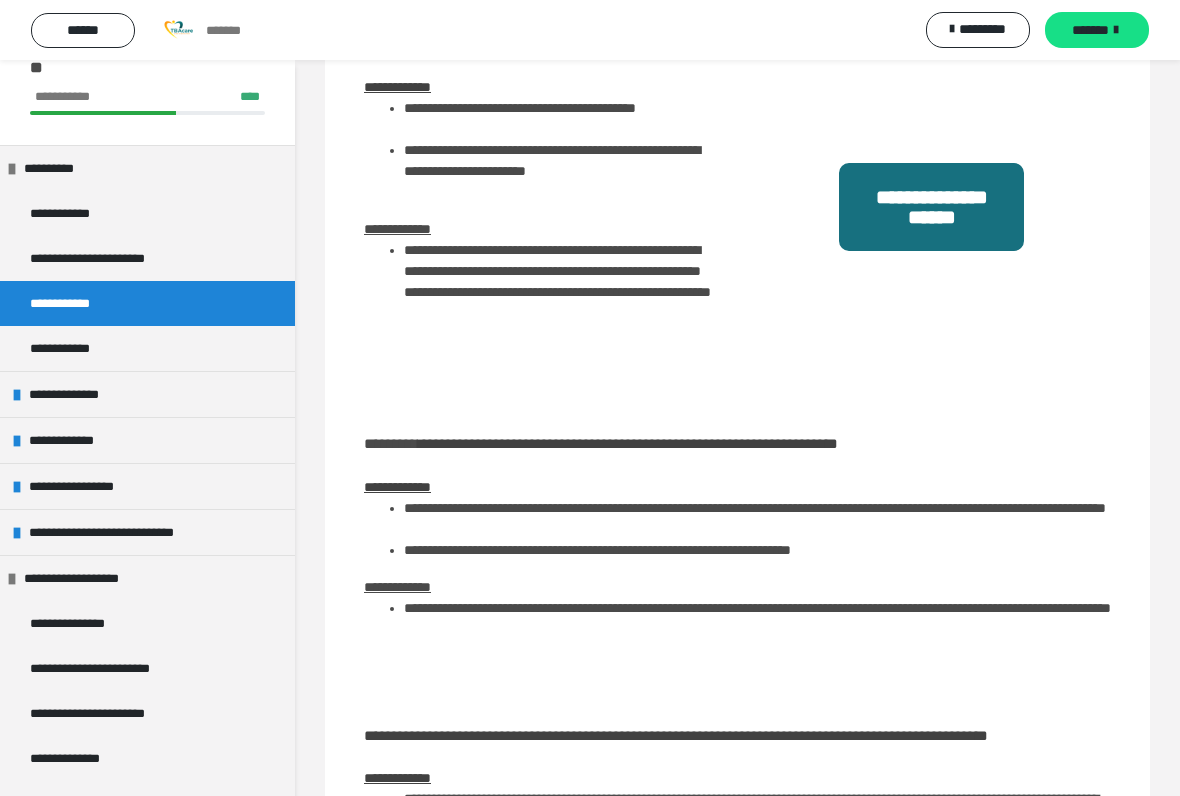click on "**********" at bounding box center (931, 207) 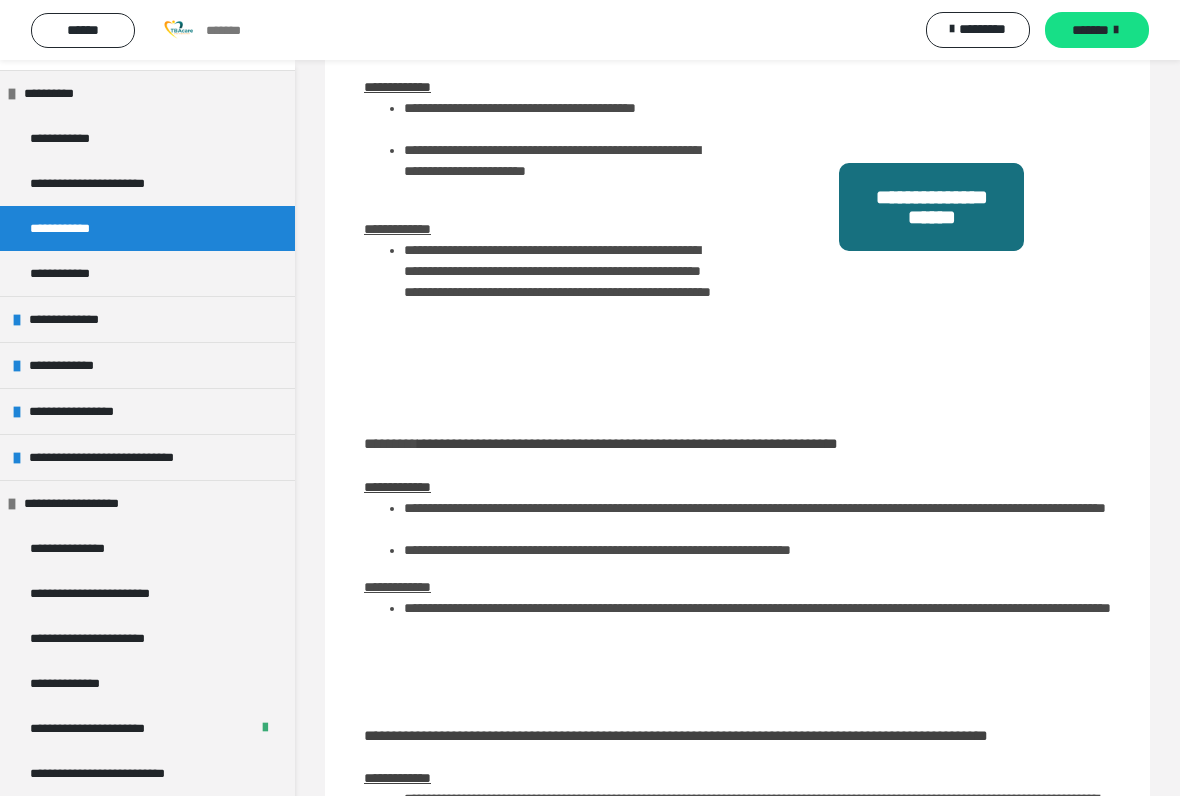scroll, scrollTop: 112, scrollLeft: 0, axis: vertical 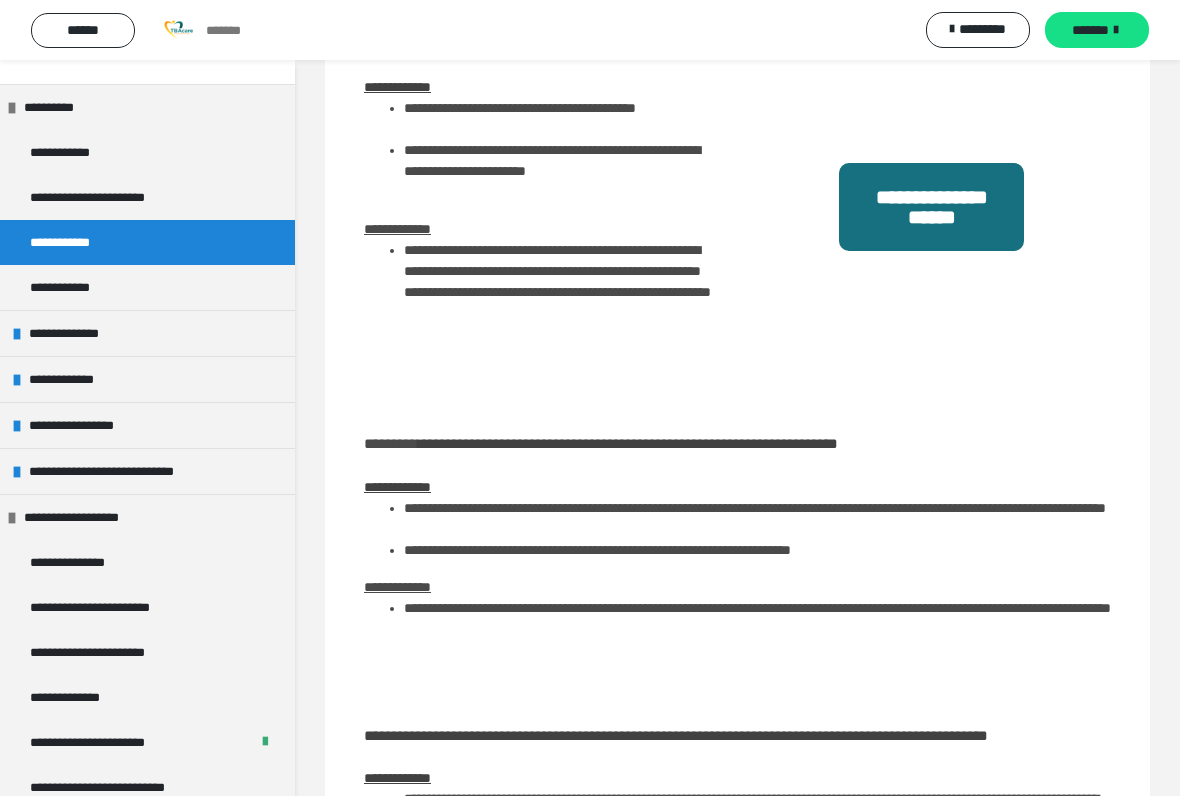 click on "**********" at bounding box center [147, 333] 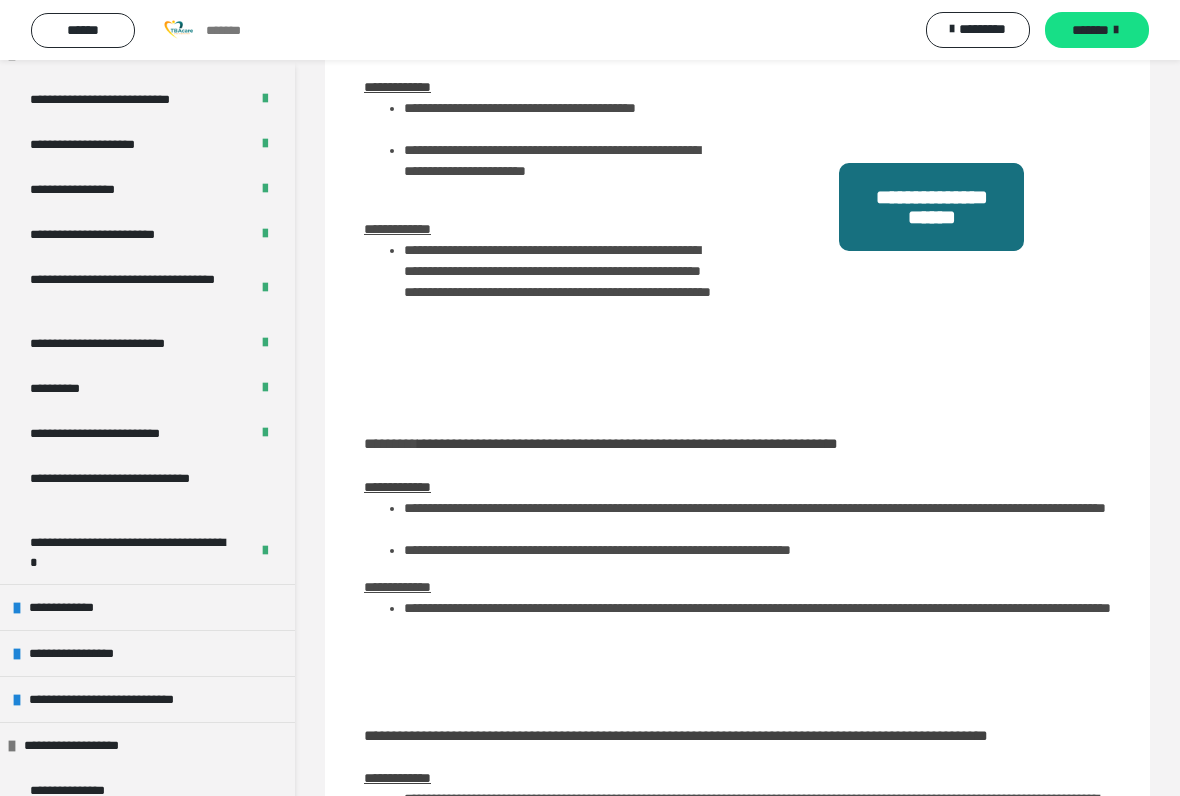 scroll, scrollTop: 393, scrollLeft: 0, axis: vertical 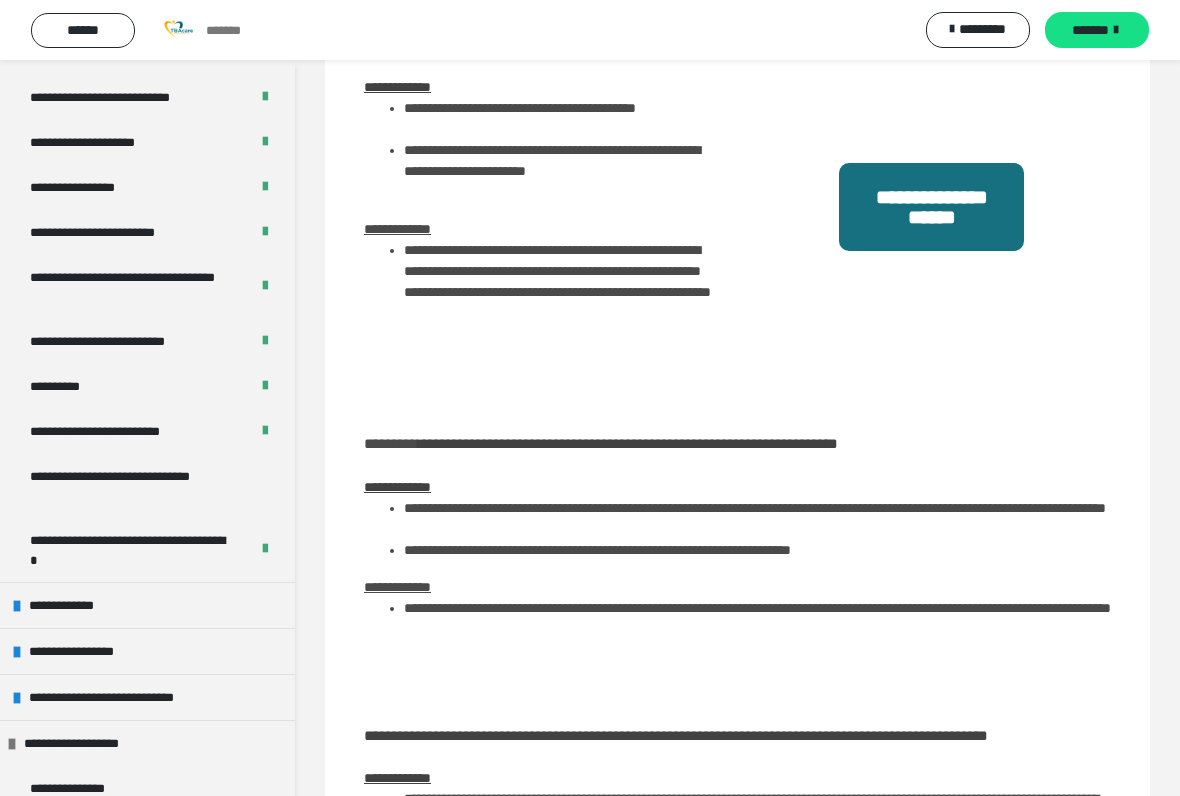 click on "**********" at bounding box center [139, 486] 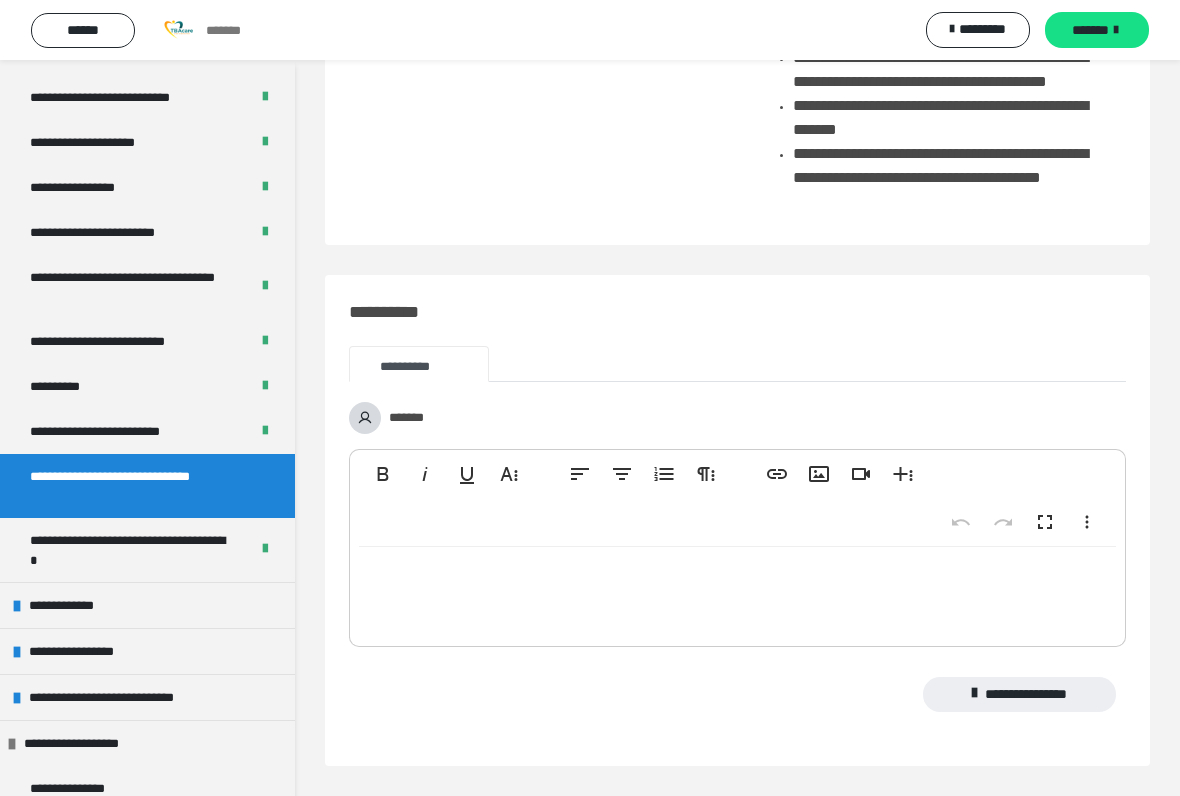 scroll, scrollTop: 2004, scrollLeft: 0, axis: vertical 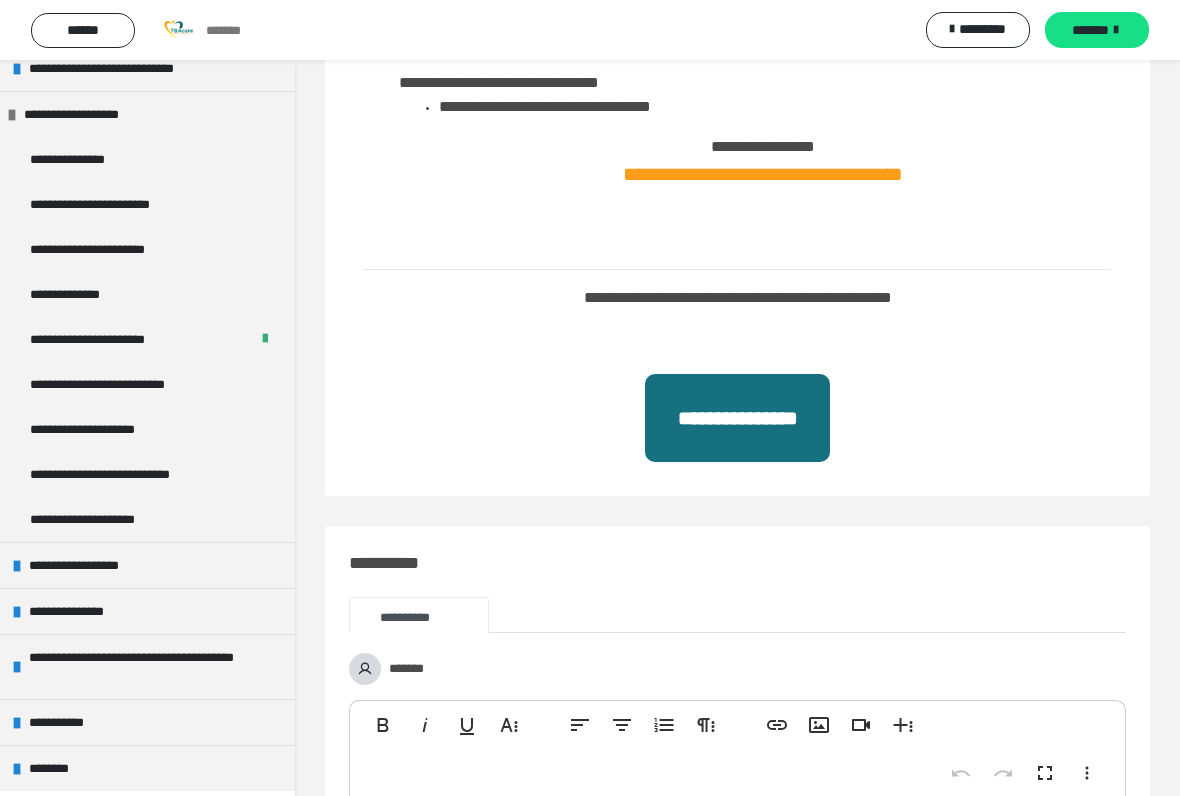 click on "**********" at bounding box center (90, 565) 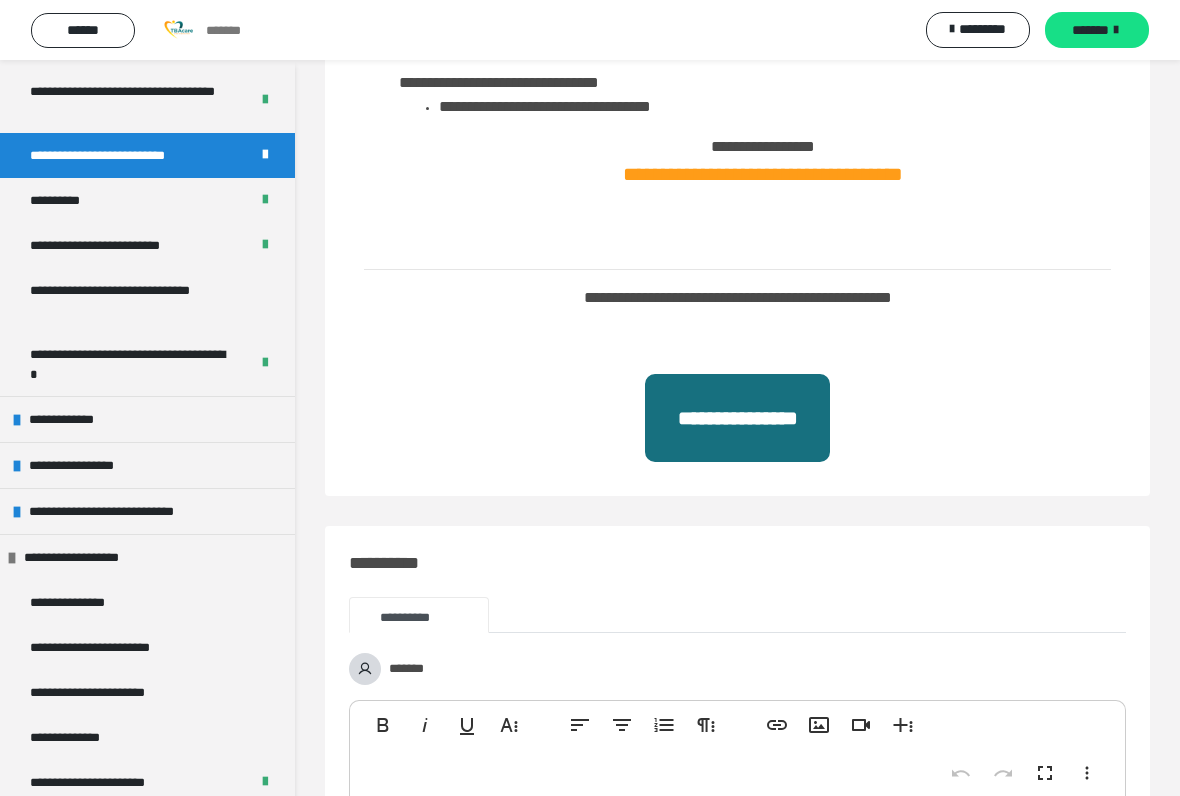 scroll, scrollTop: 591, scrollLeft: 0, axis: vertical 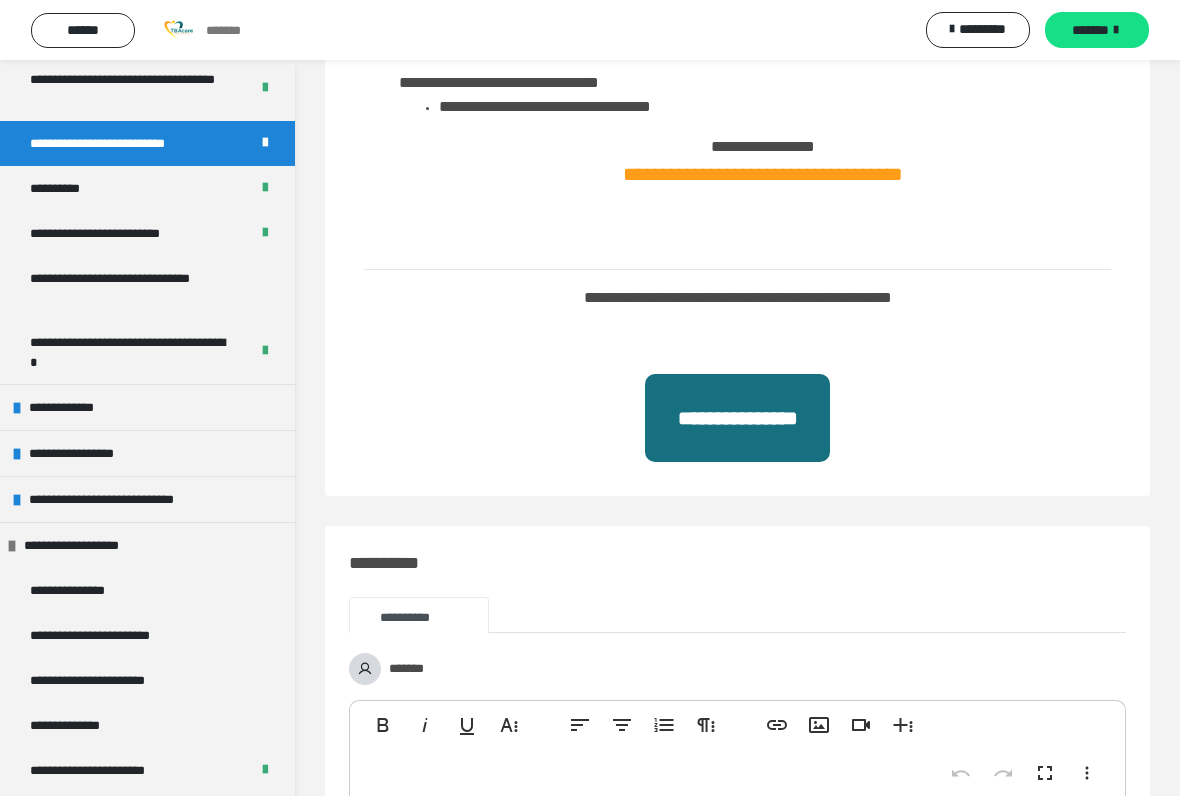 click on "**********" at bounding box center (147, 407) 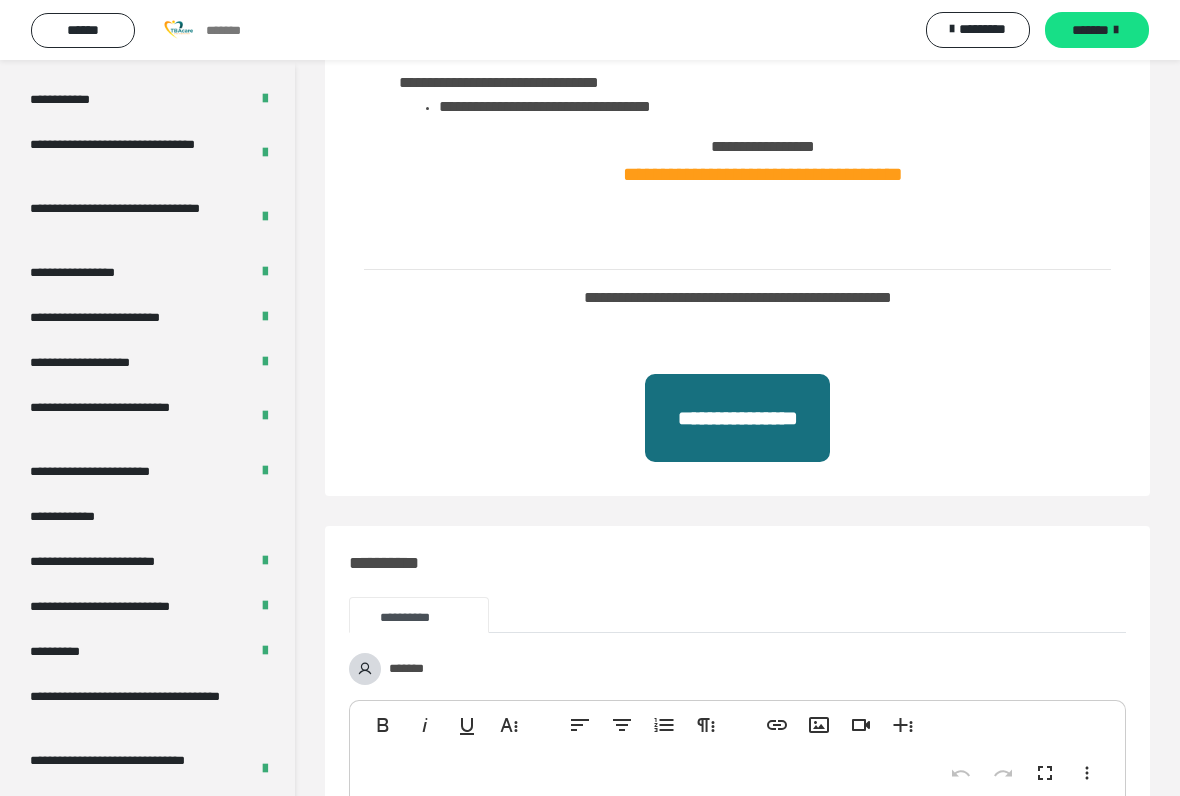 scroll, scrollTop: 1087, scrollLeft: 0, axis: vertical 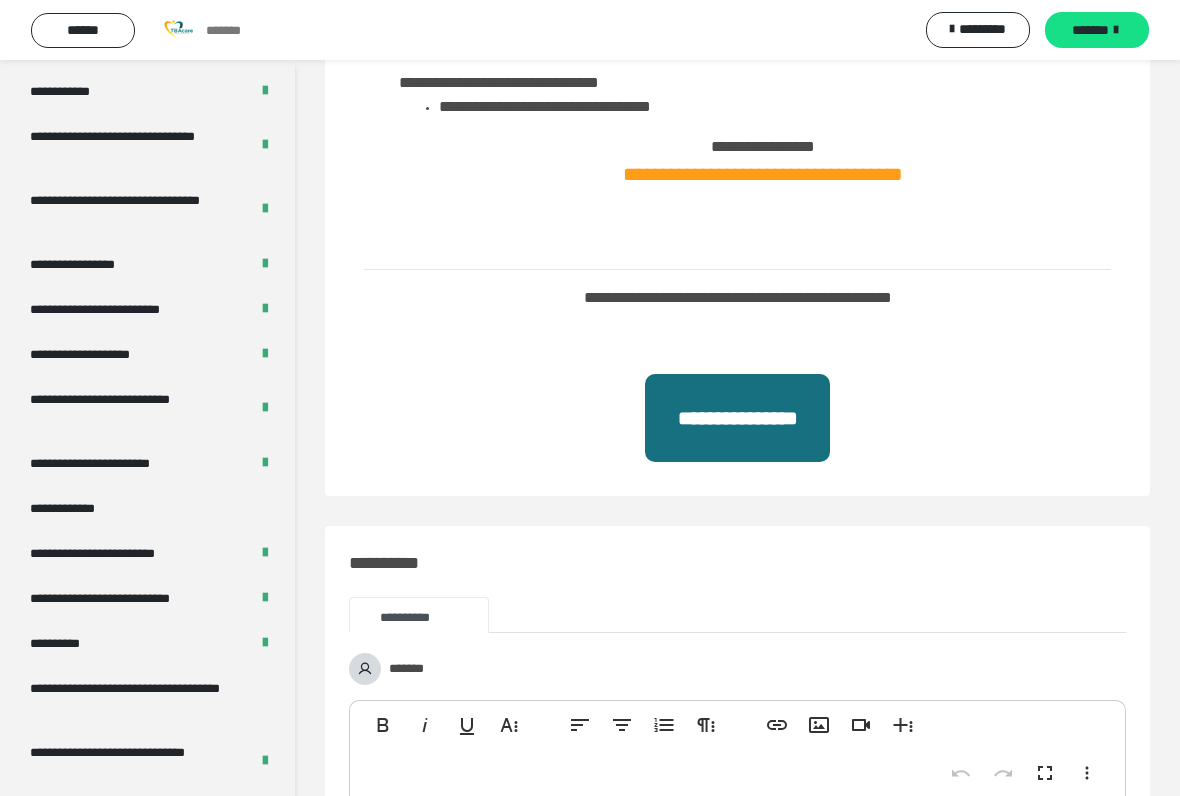 click on "**********" at bounding box center (125, 598) 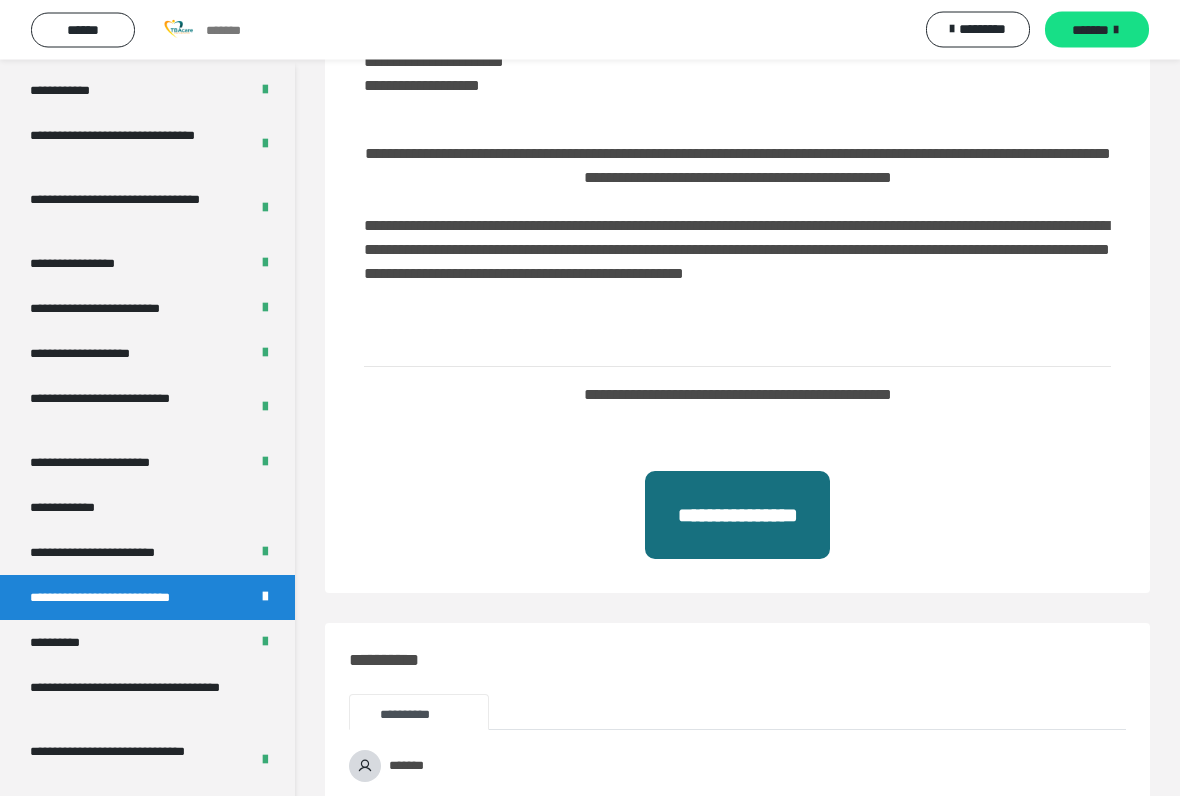 scroll, scrollTop: 889, scrollLeft: 0, axis: vertical 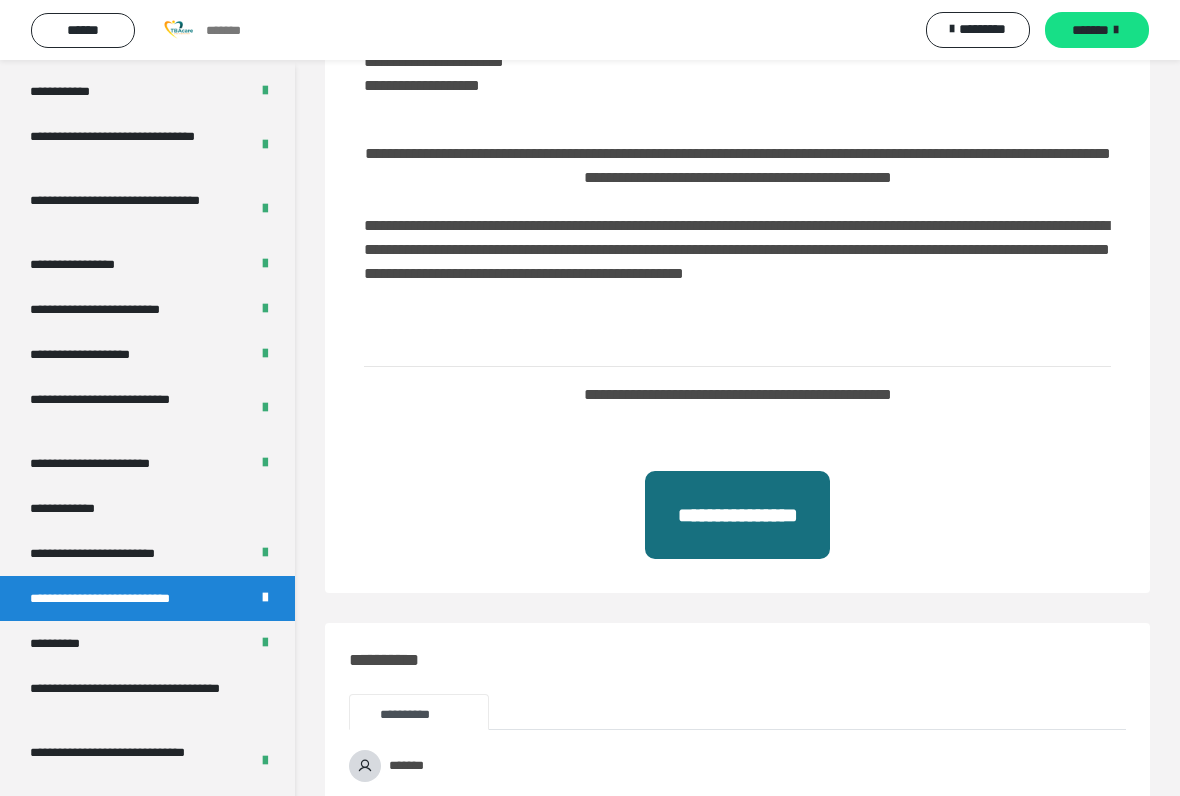 click on "**********" at bounding box center [737, 515] 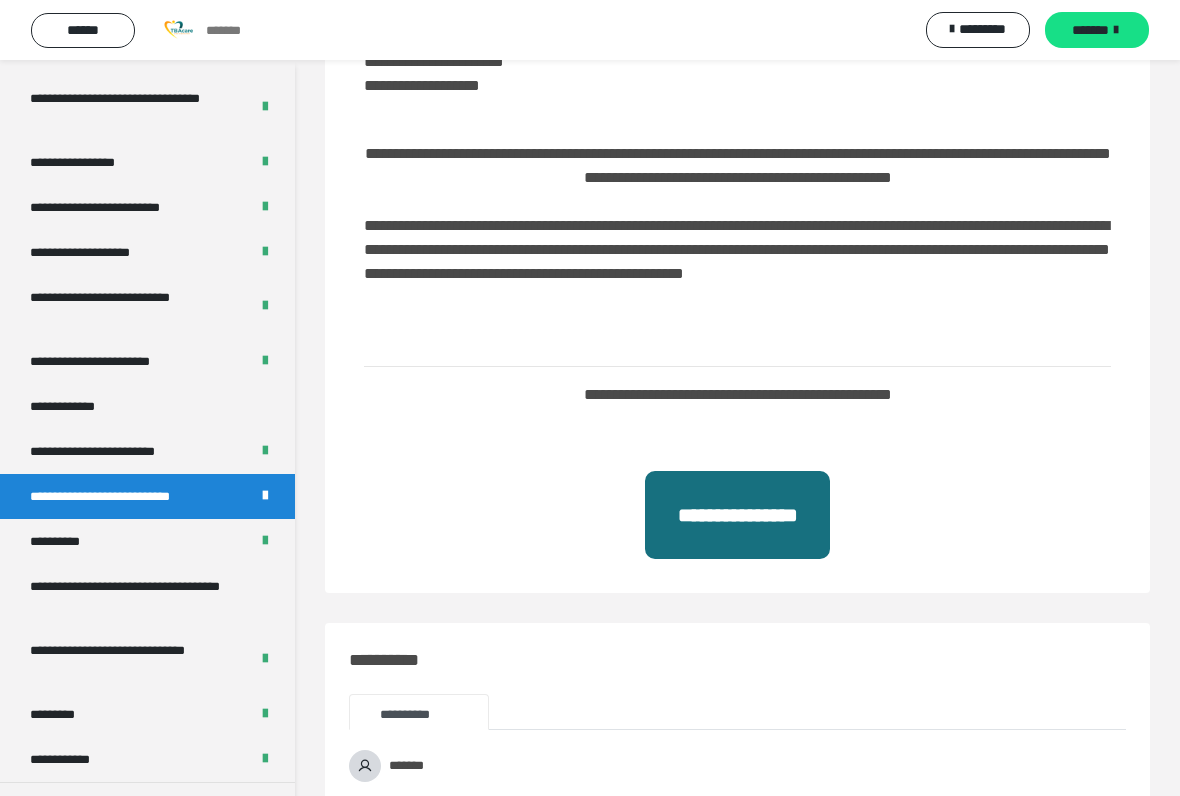 scroll, scrollTop: 1214, scrollLeft: 0, axis: vertical 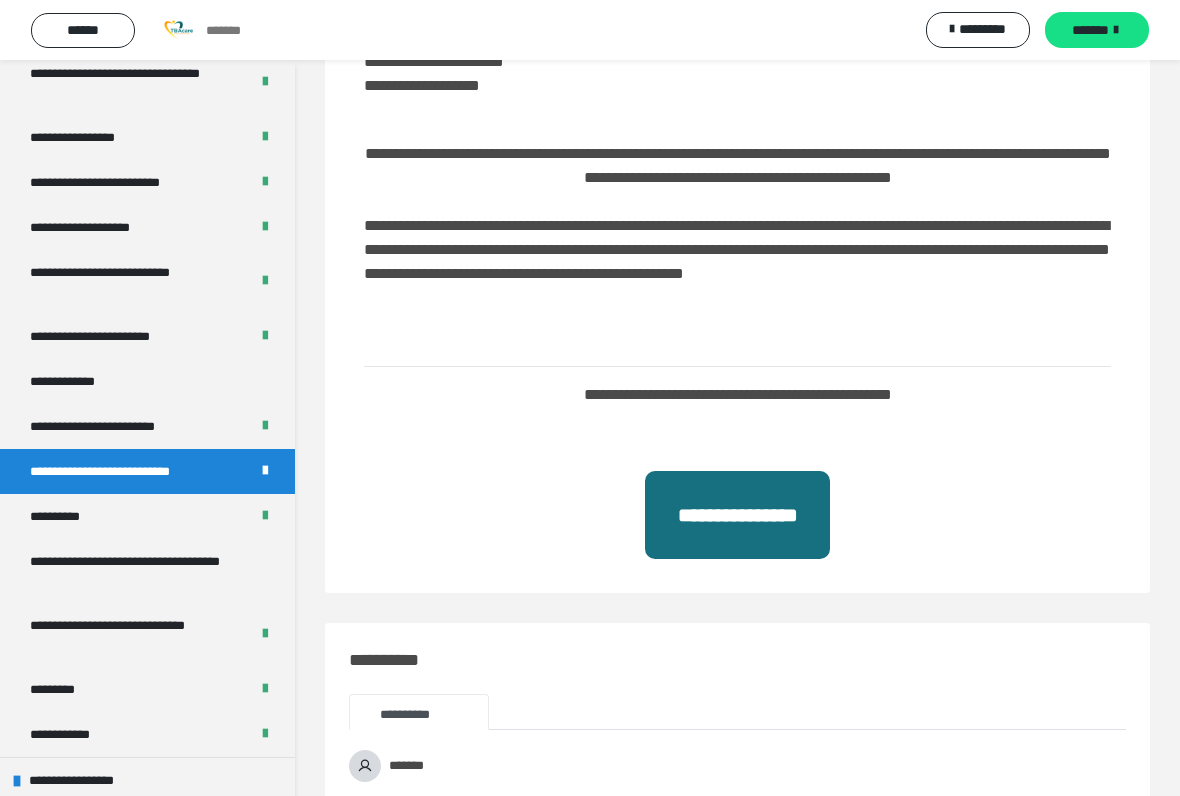 click on "**********" at bounding box center [68, 516] 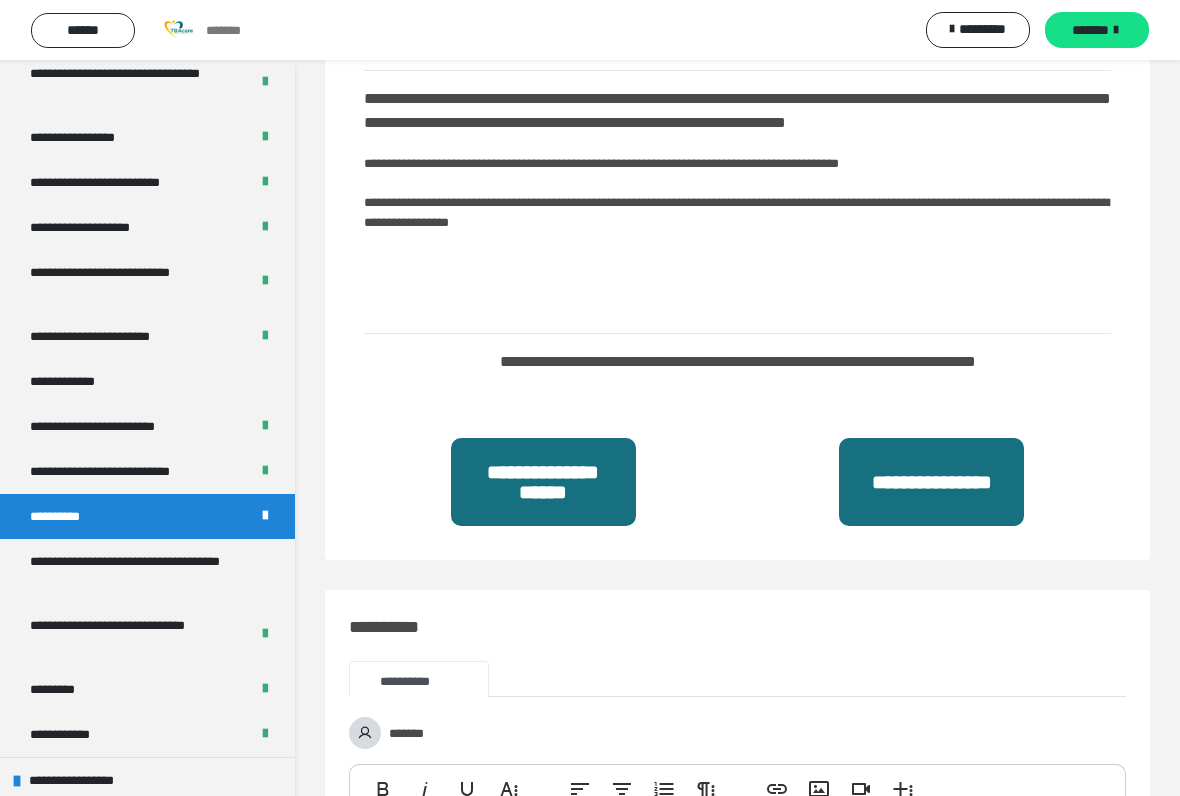 scroll, scrollTop: 884, scrollLeft: 0, axis: vertical 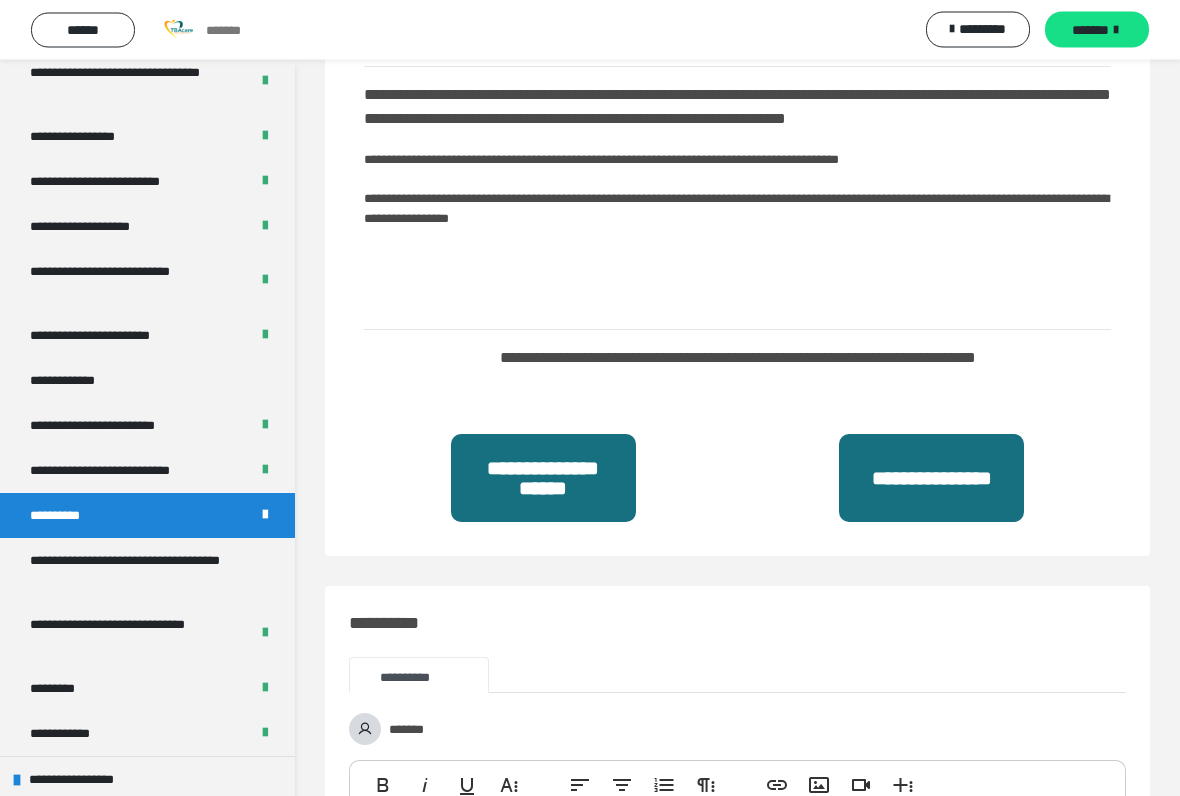 click on "**********" at bounding box center (931, 479) 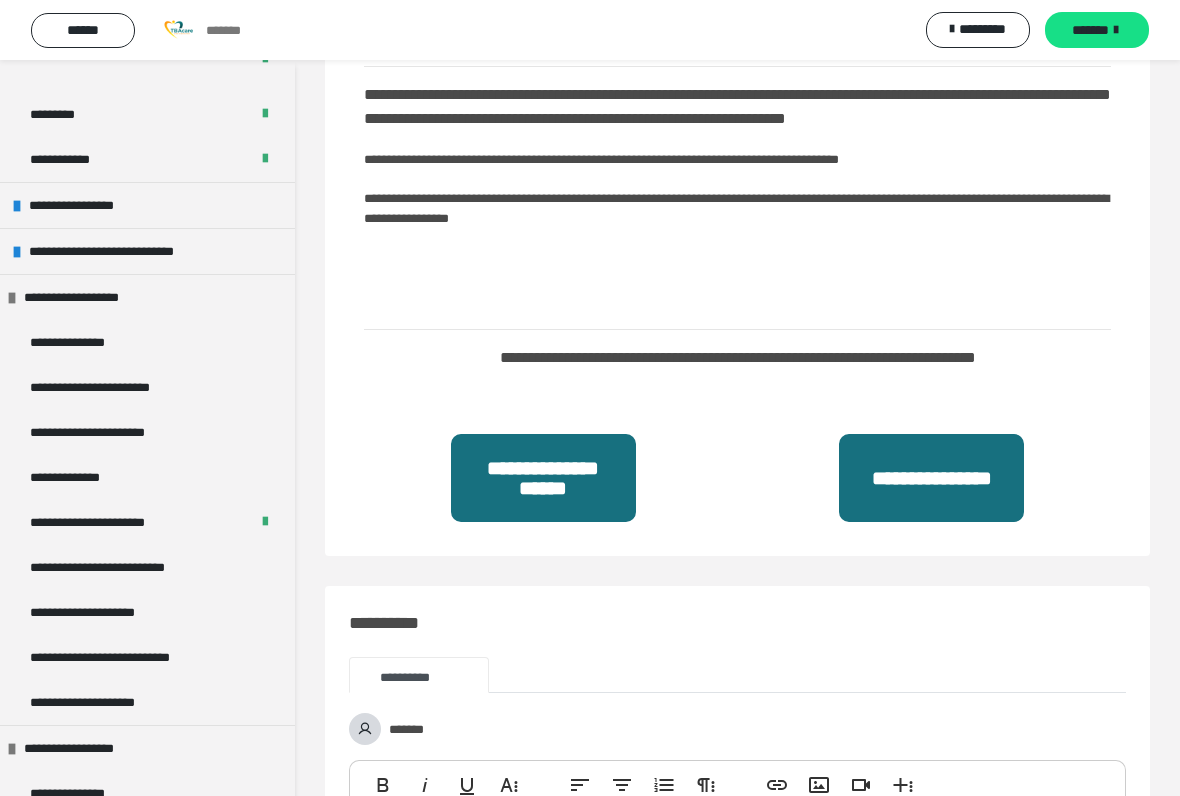scroll, scrollTop: 1793, scrollLeft: 0, axis: vertical 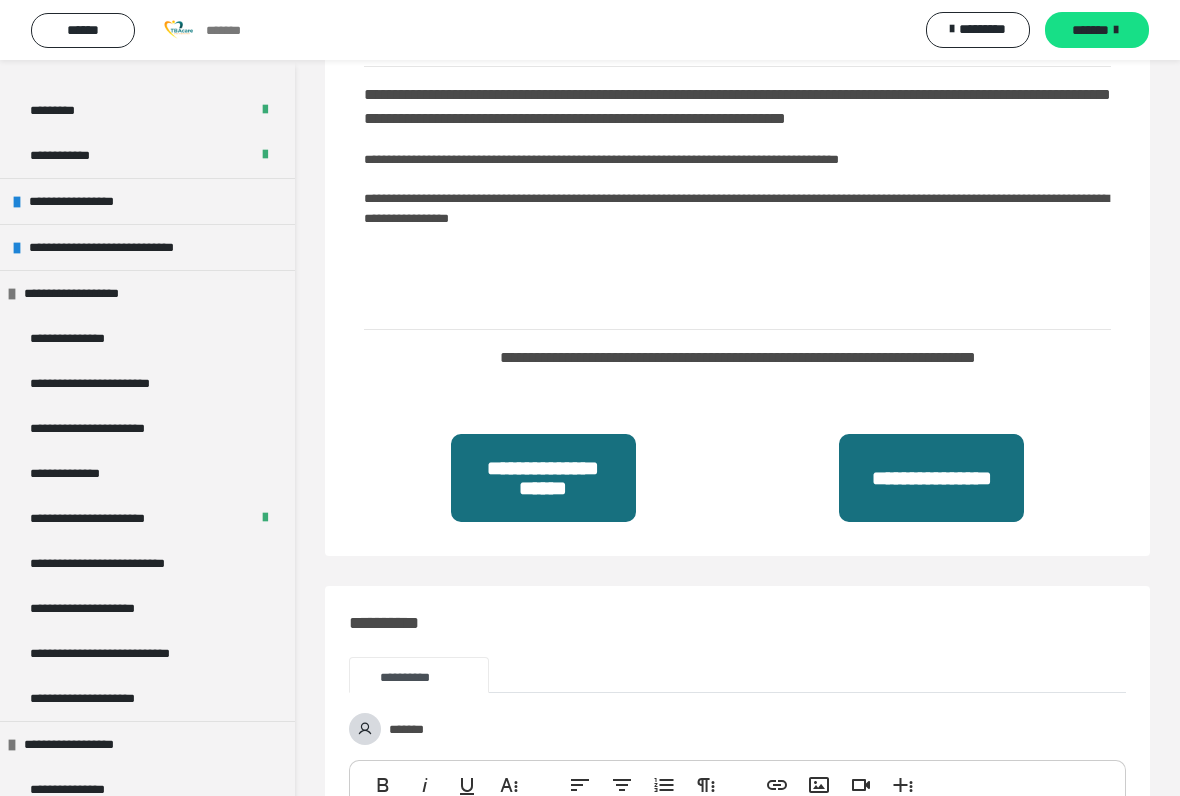 click on "**********" at bounding box center [121, 563] 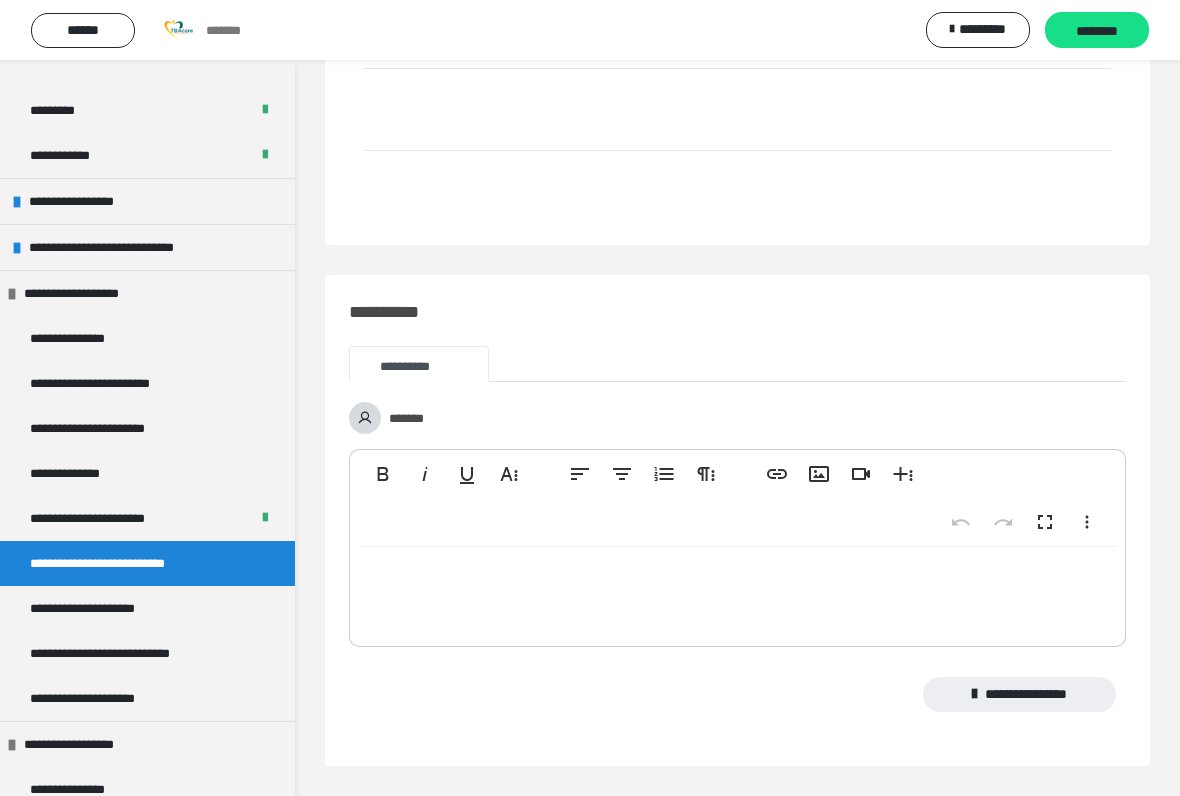 scroll, scrollTop: 357, scrollLeft: 0, axis: vertical 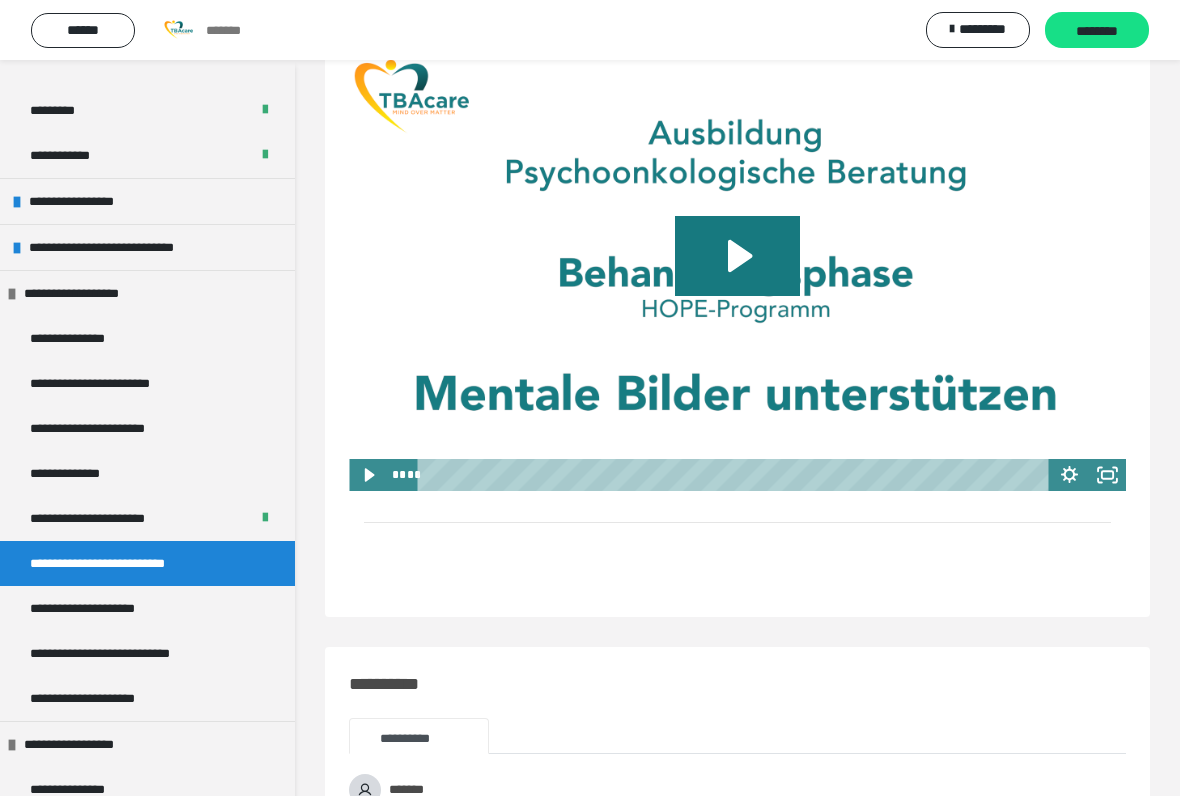 click 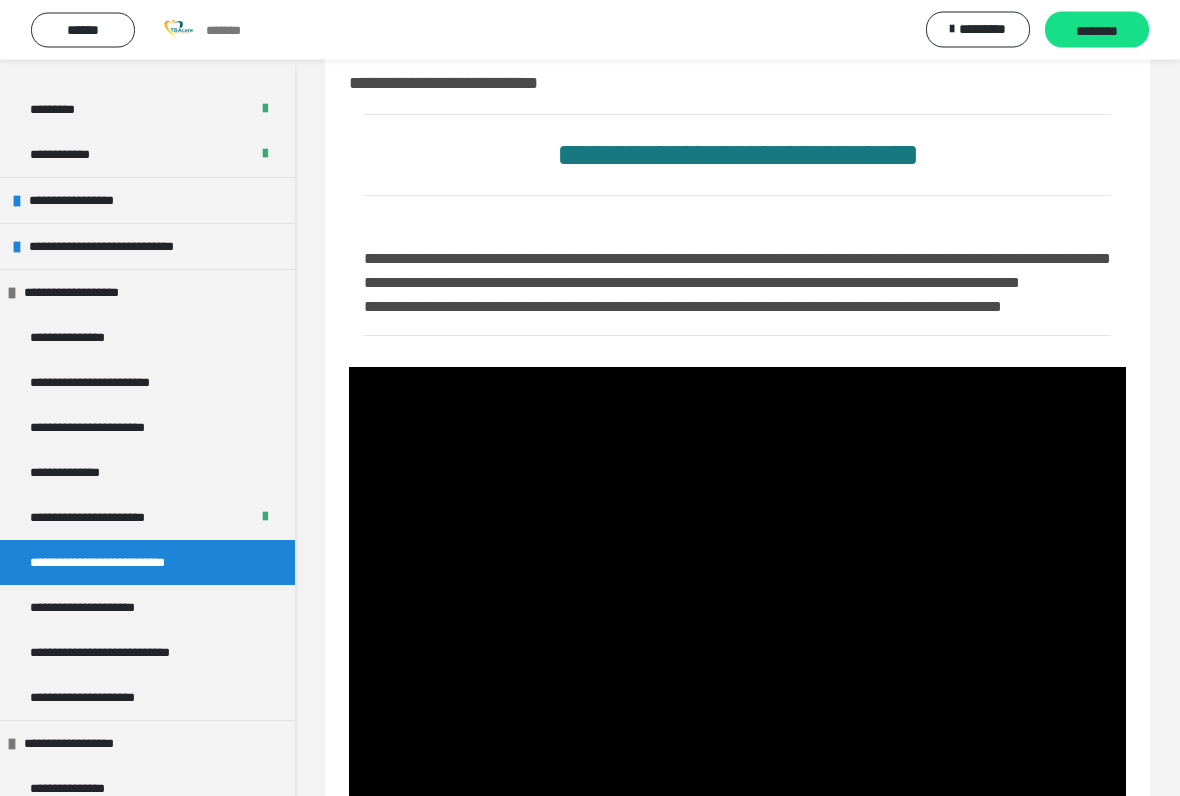 scroll, scrollTop: 0, scrollLeft: 0, axis: both 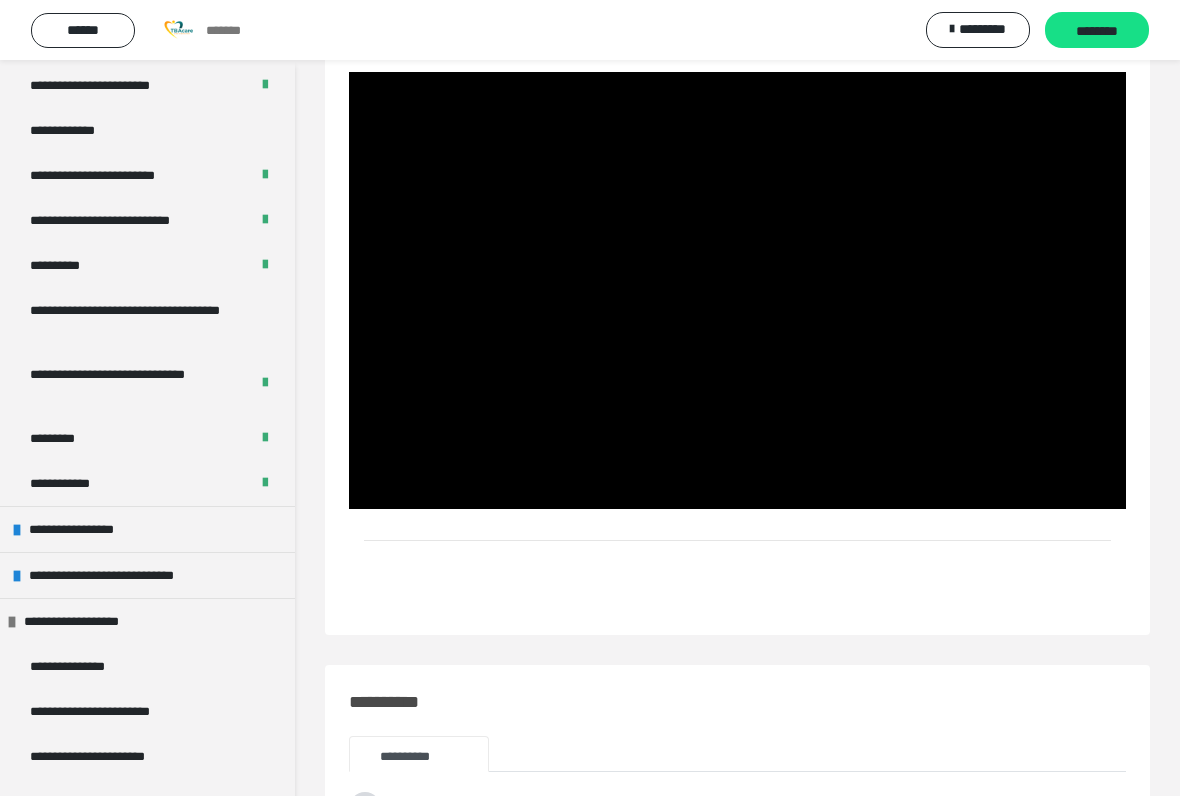 click at bounding box center (737, 290) 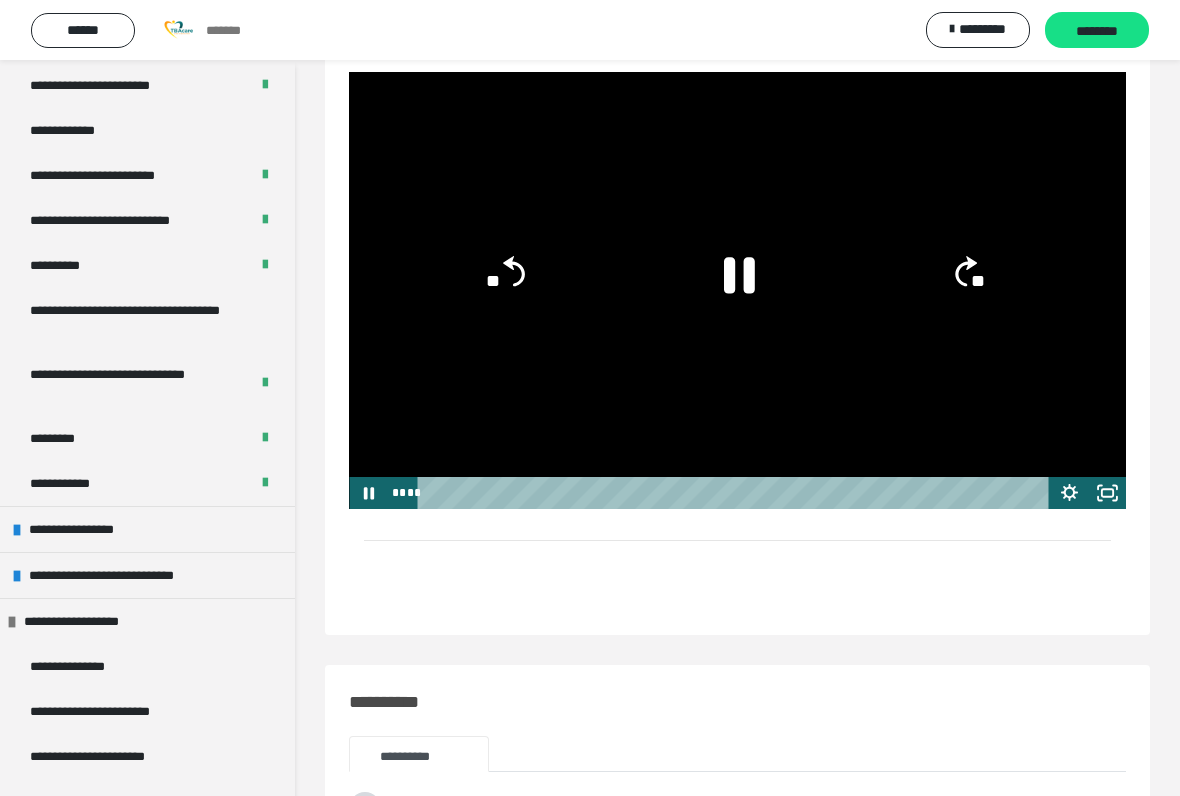 click 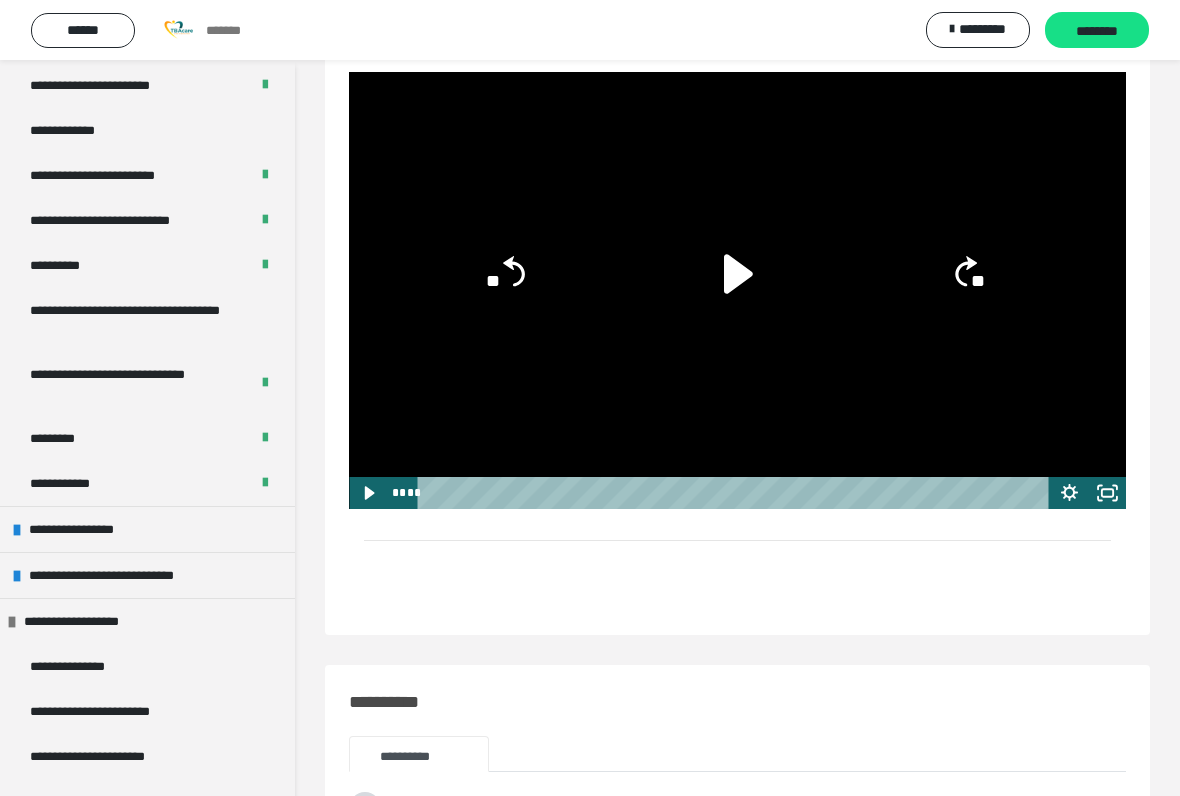 click 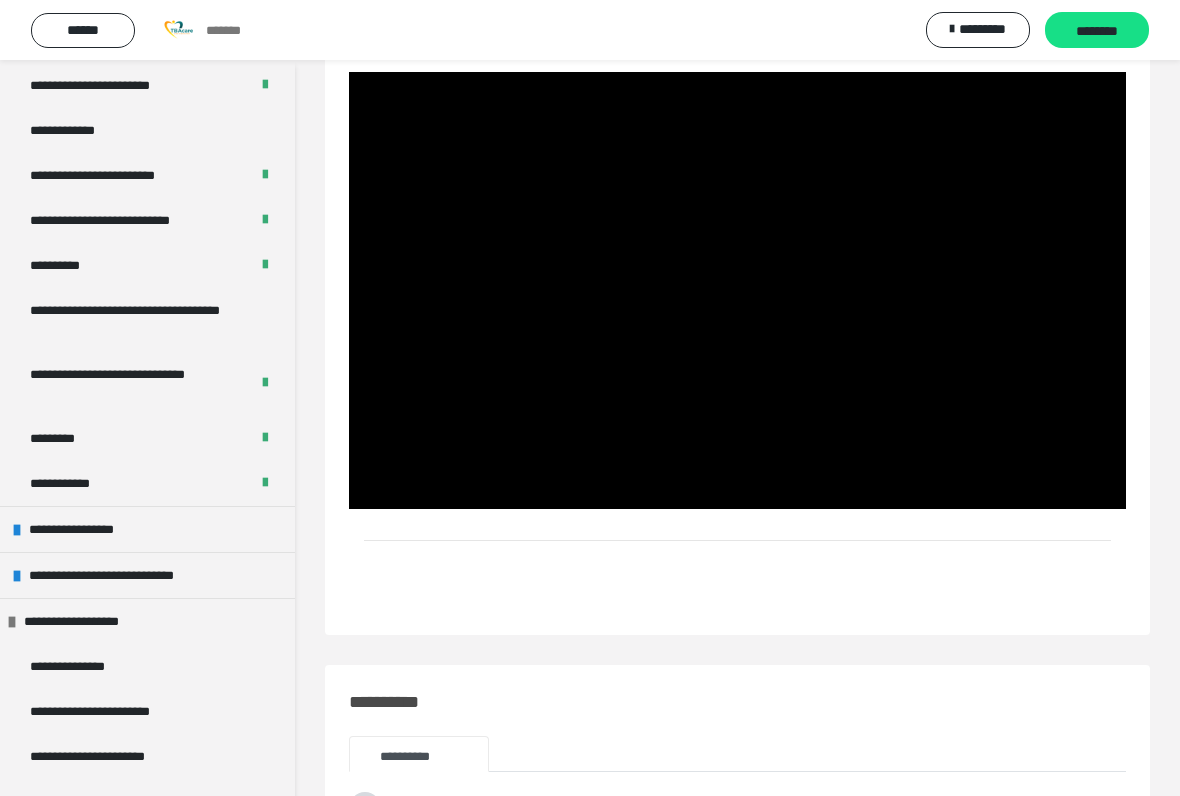click at bounding box center [737, 290] 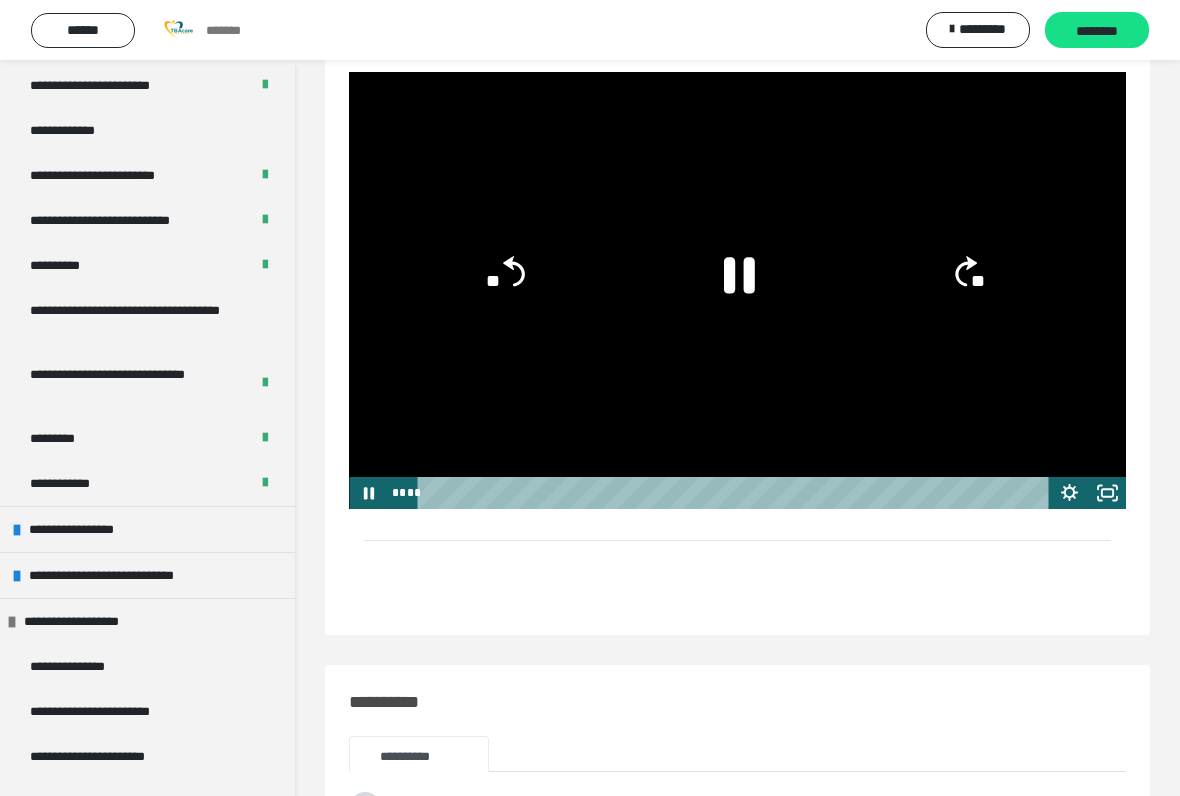 click 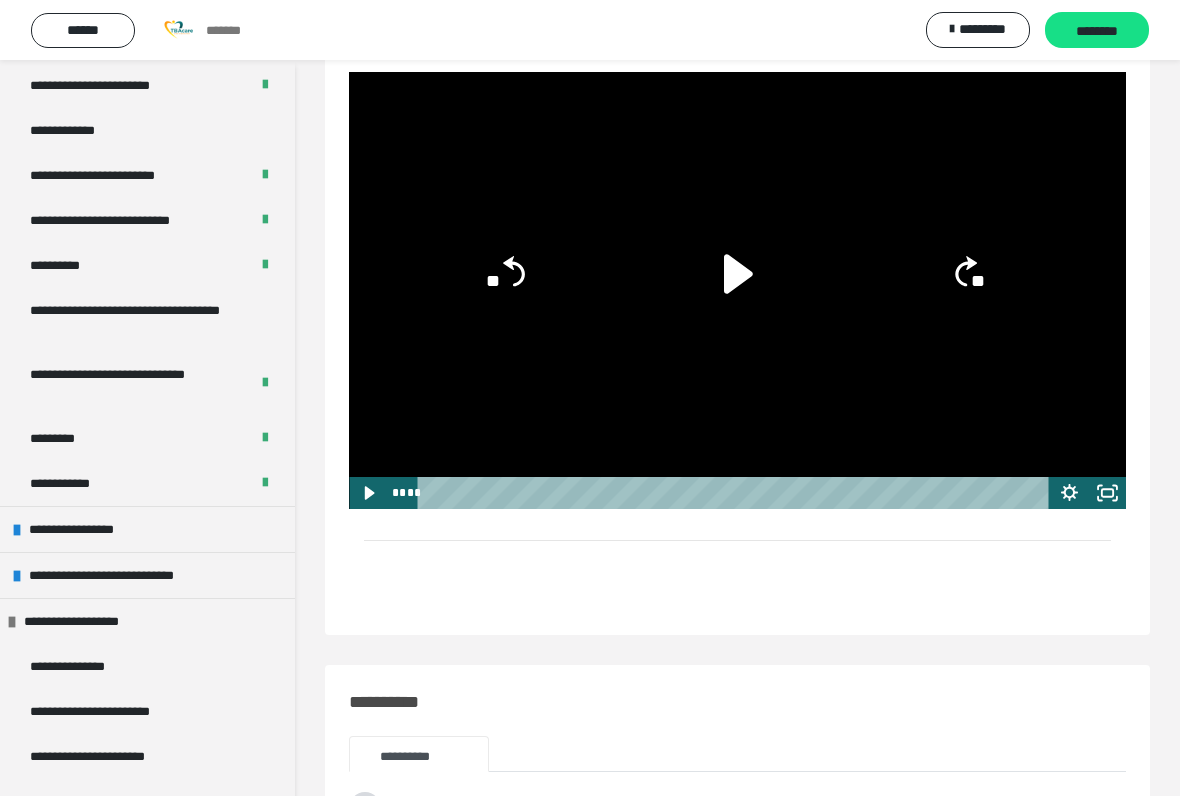 click 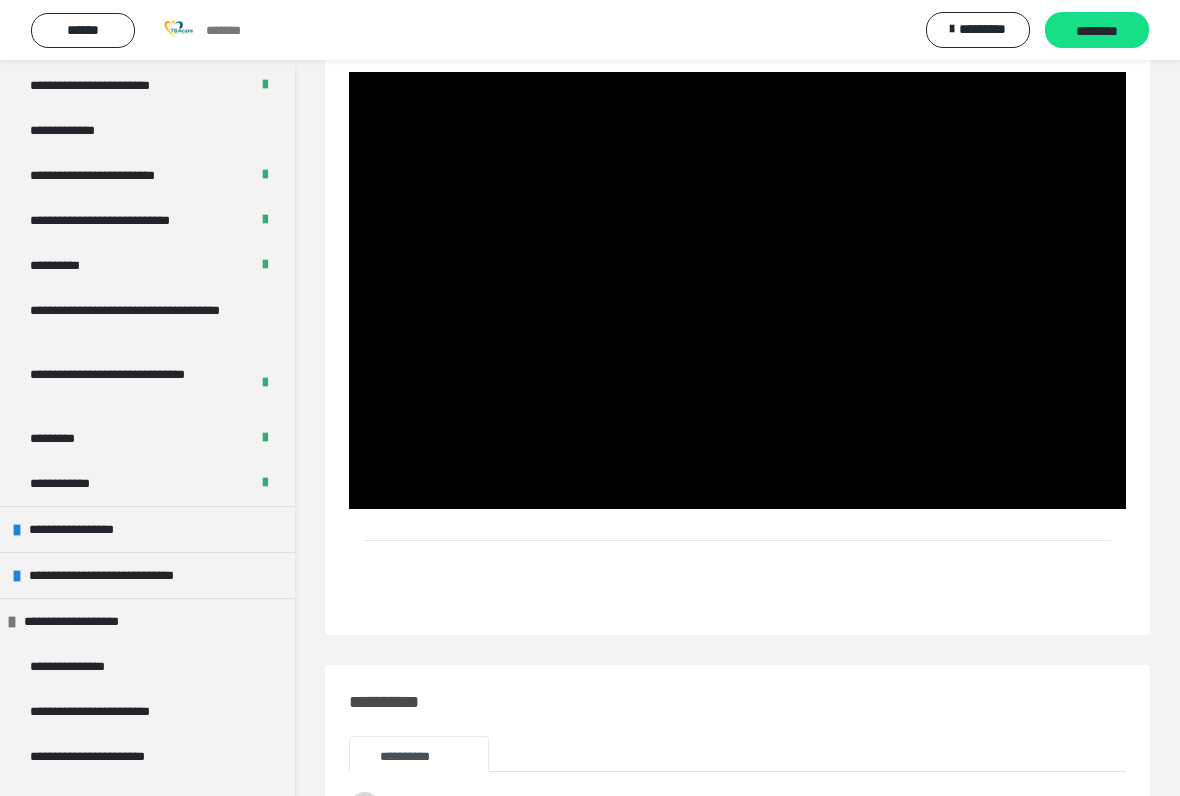 click at bounding box center [737, 290] 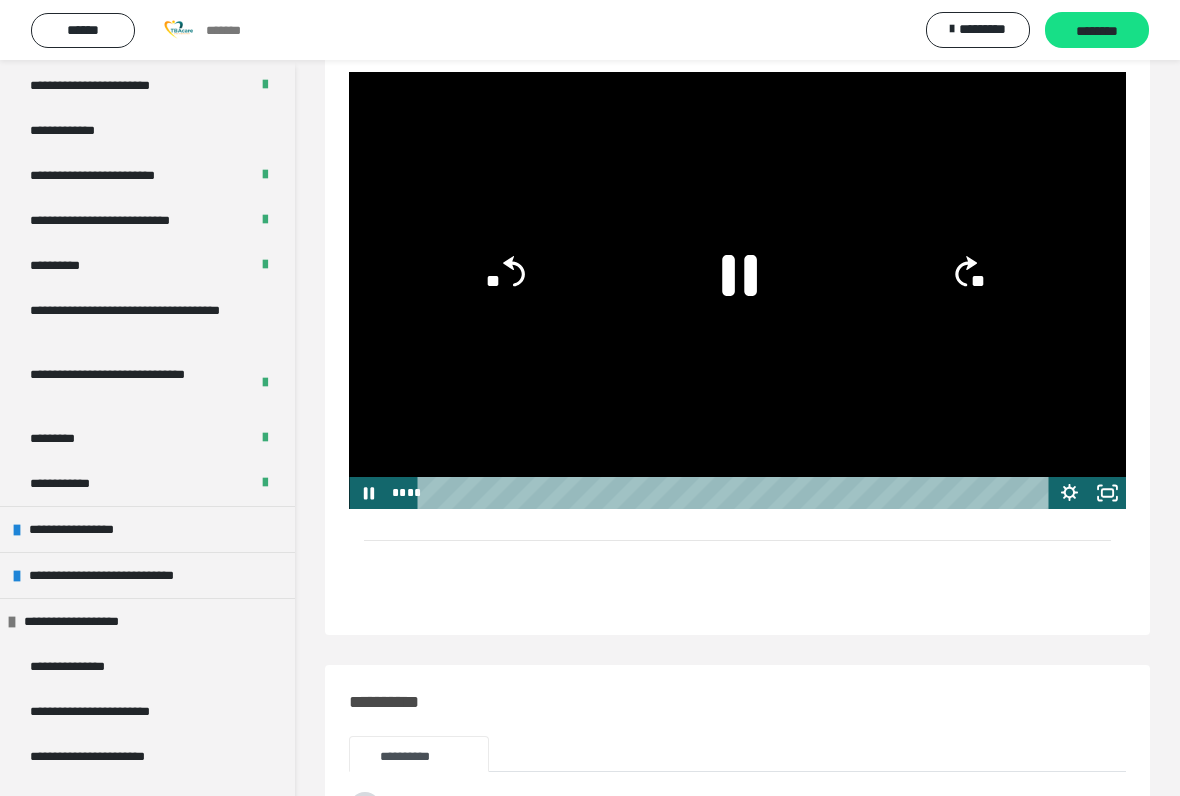 click 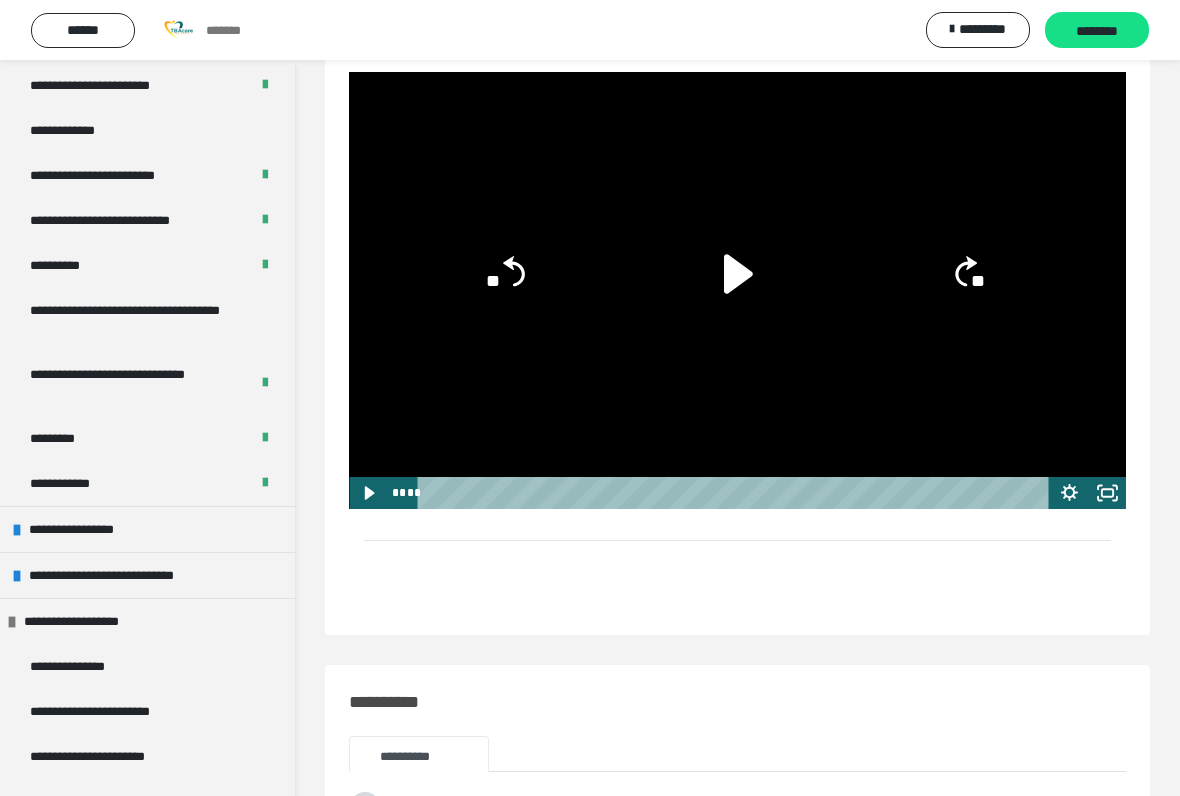 click 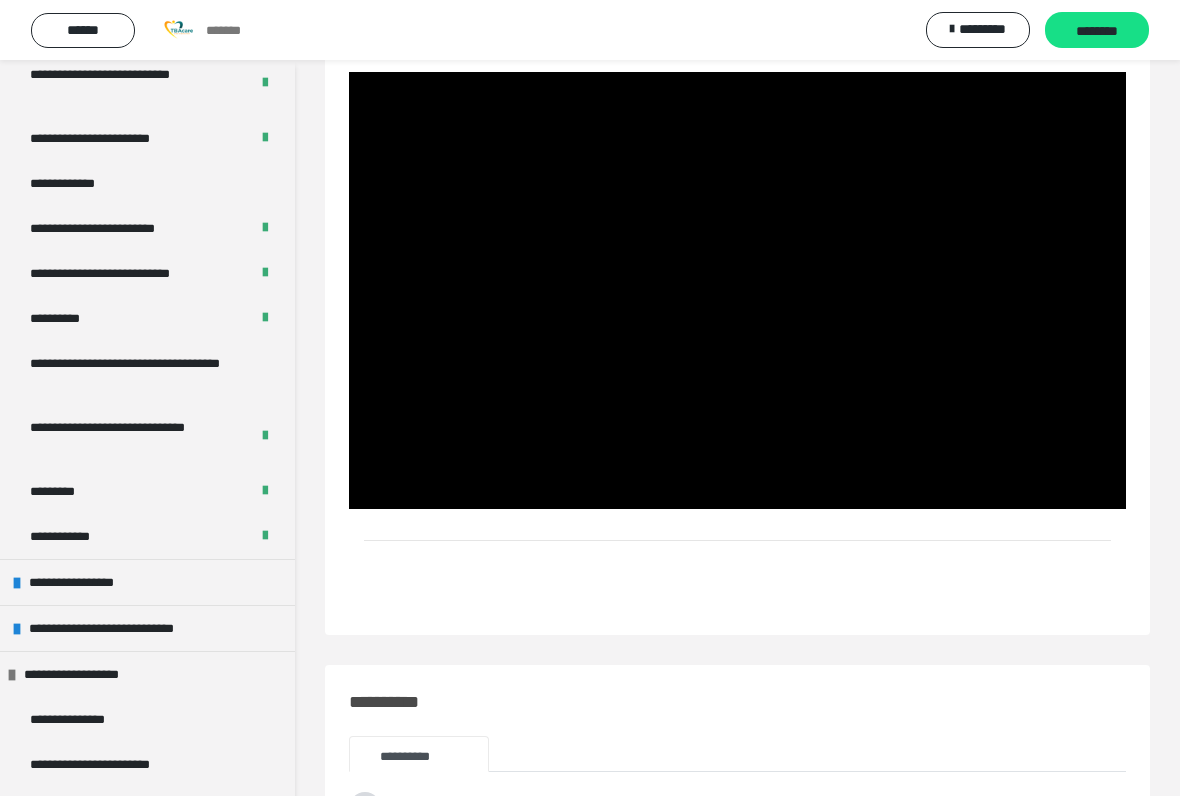 scroll, scrollTop: 1399, scrollLeft: 0, axis: vertical 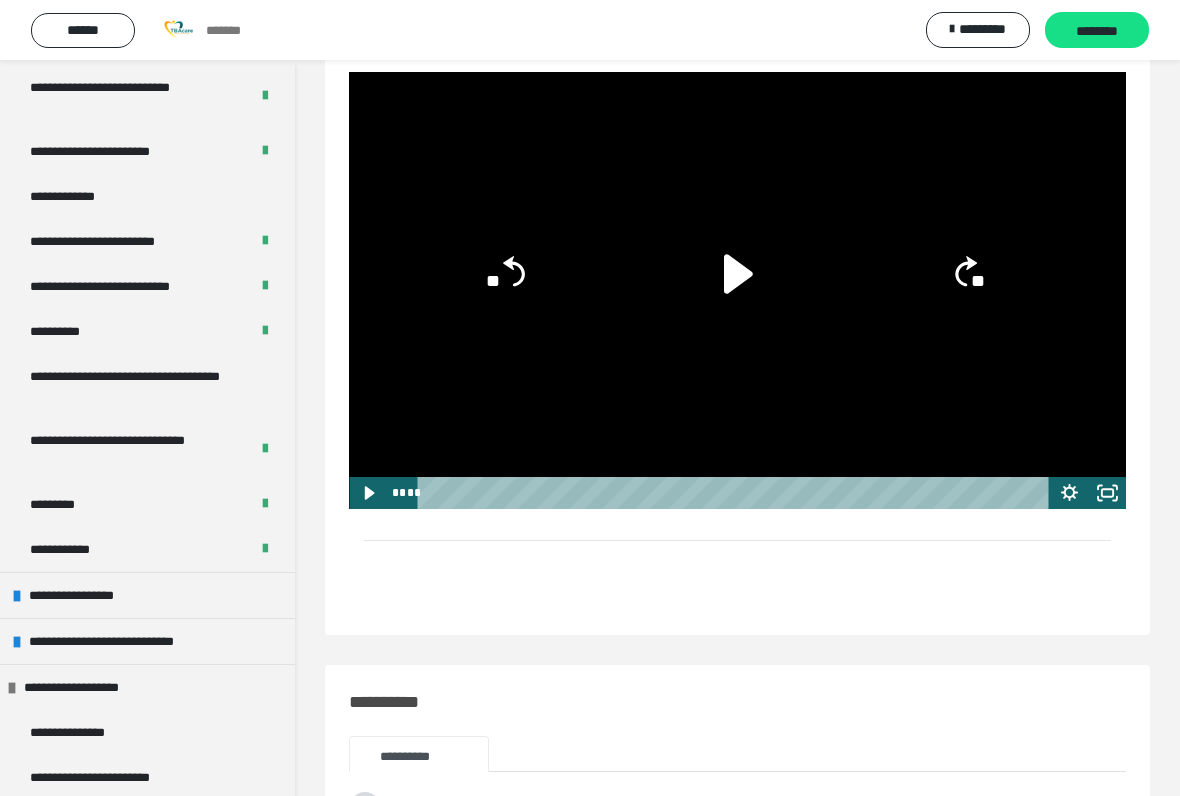 click 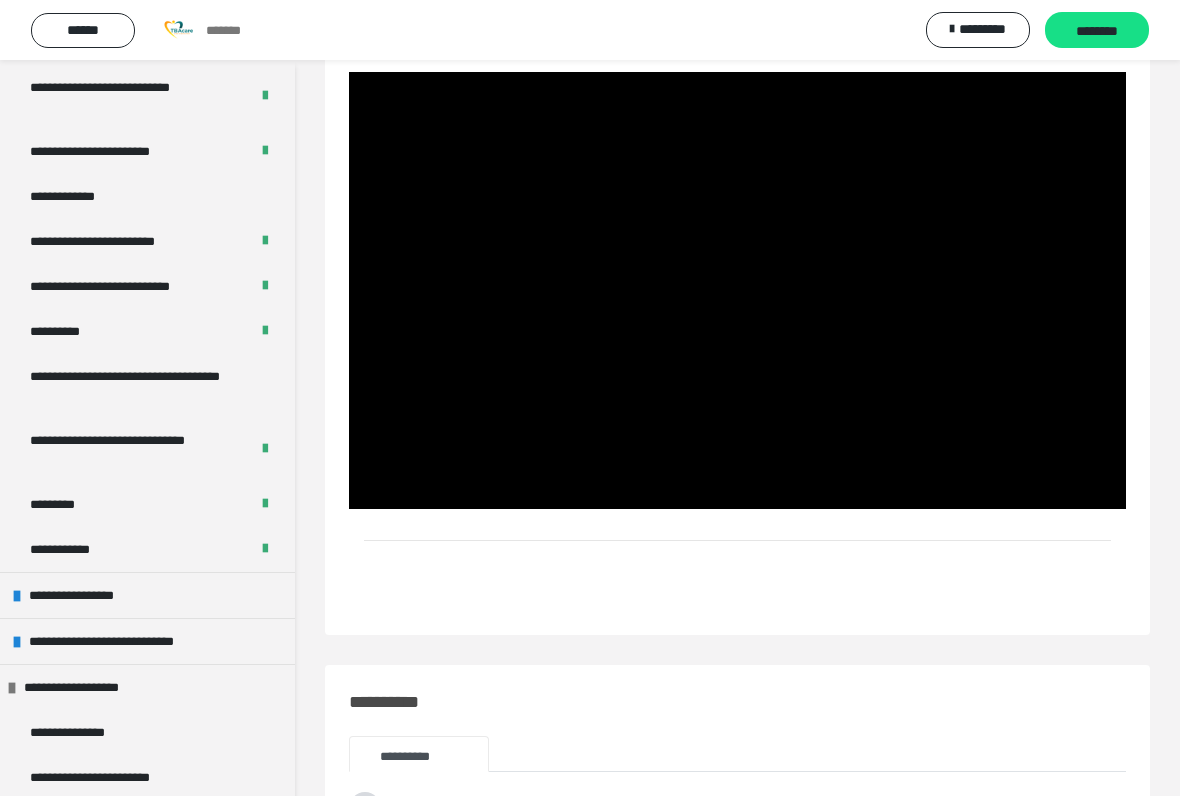 click on "********" at bounding box center [1097, 31] 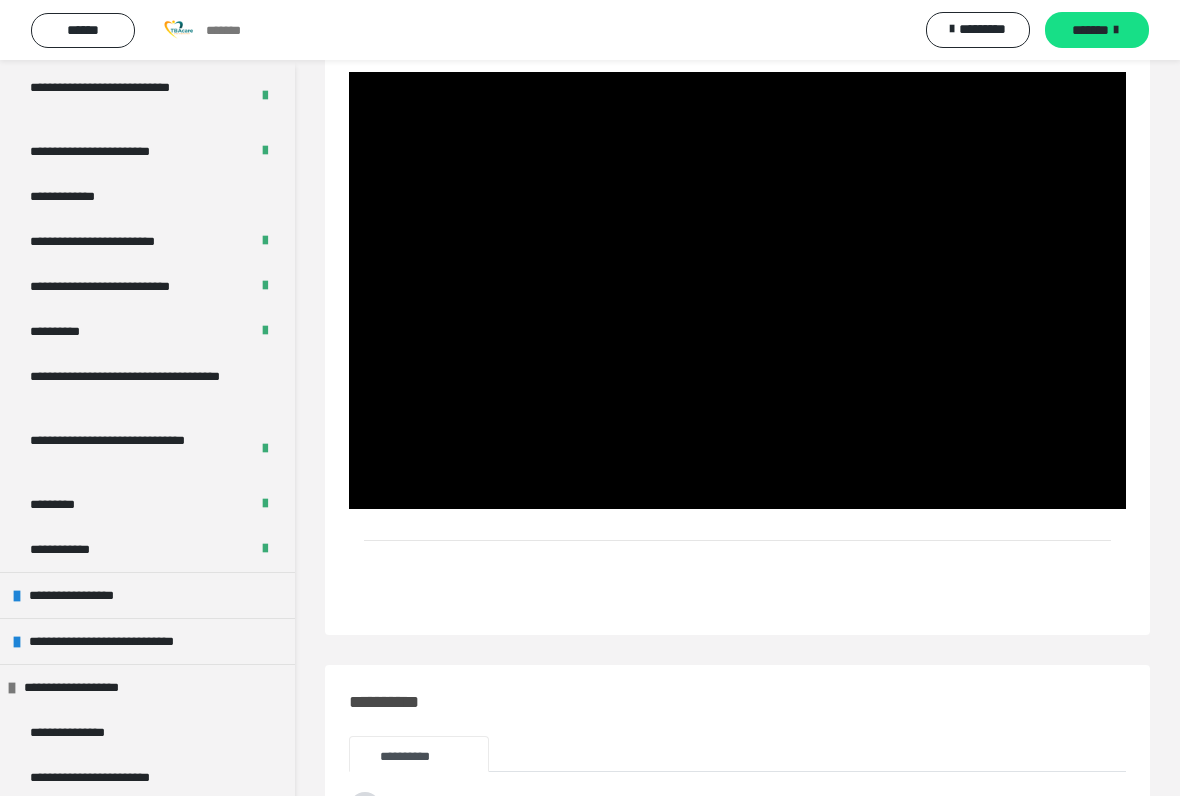 click at bounding box center (737, 290) 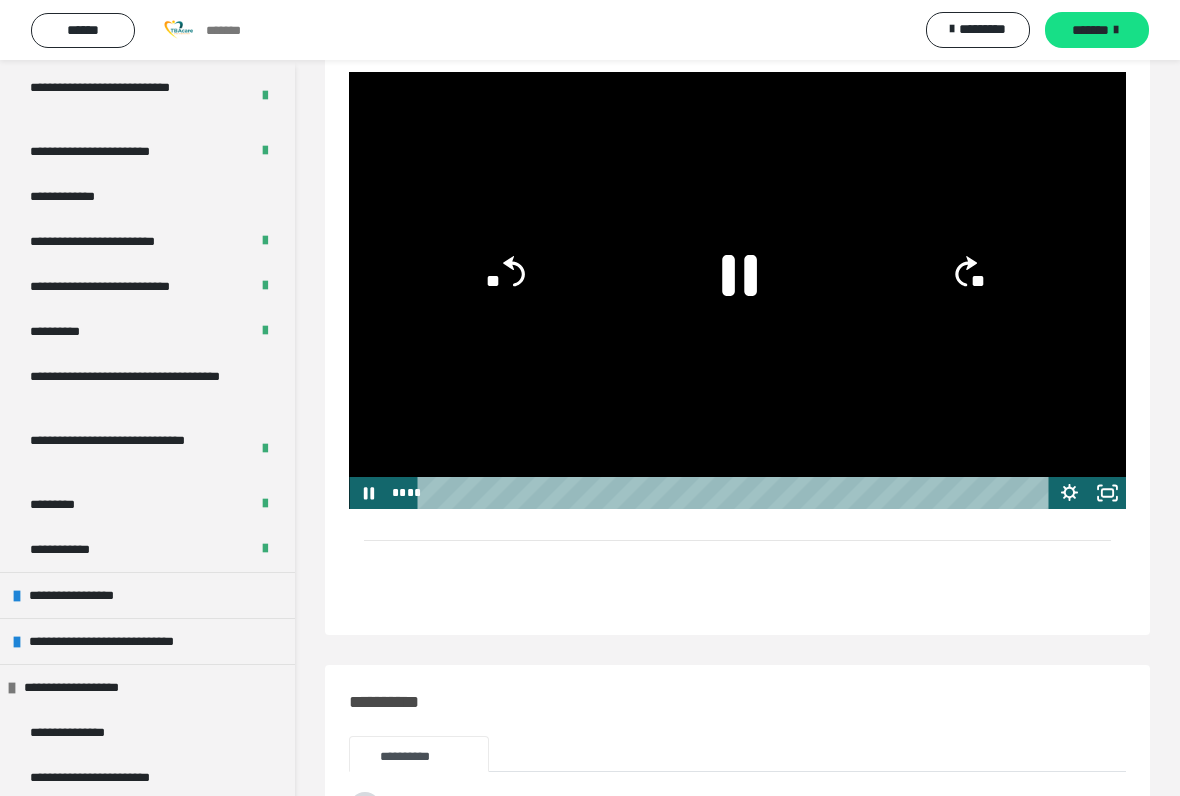 click 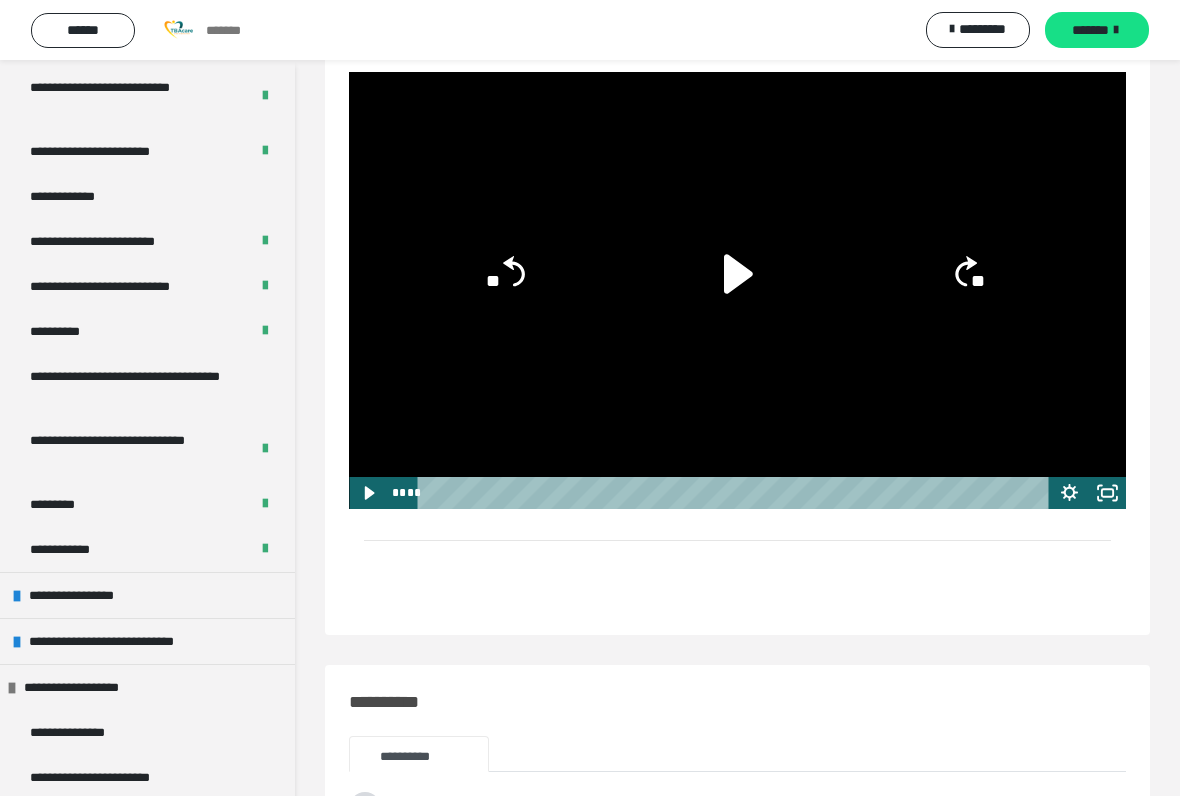 click on "*******" at bounding box center (1090, 30) 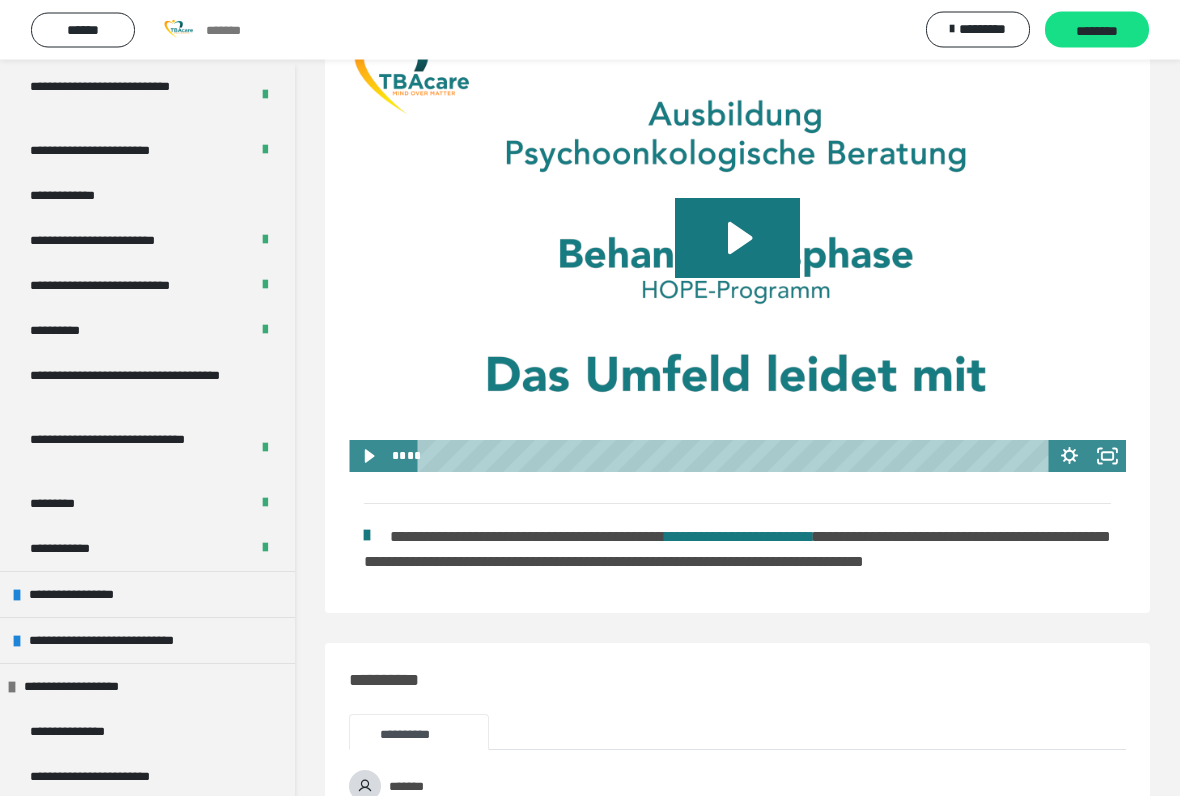 scroll, scrollTop: 542, scrollLeft: 0, axis: vertical 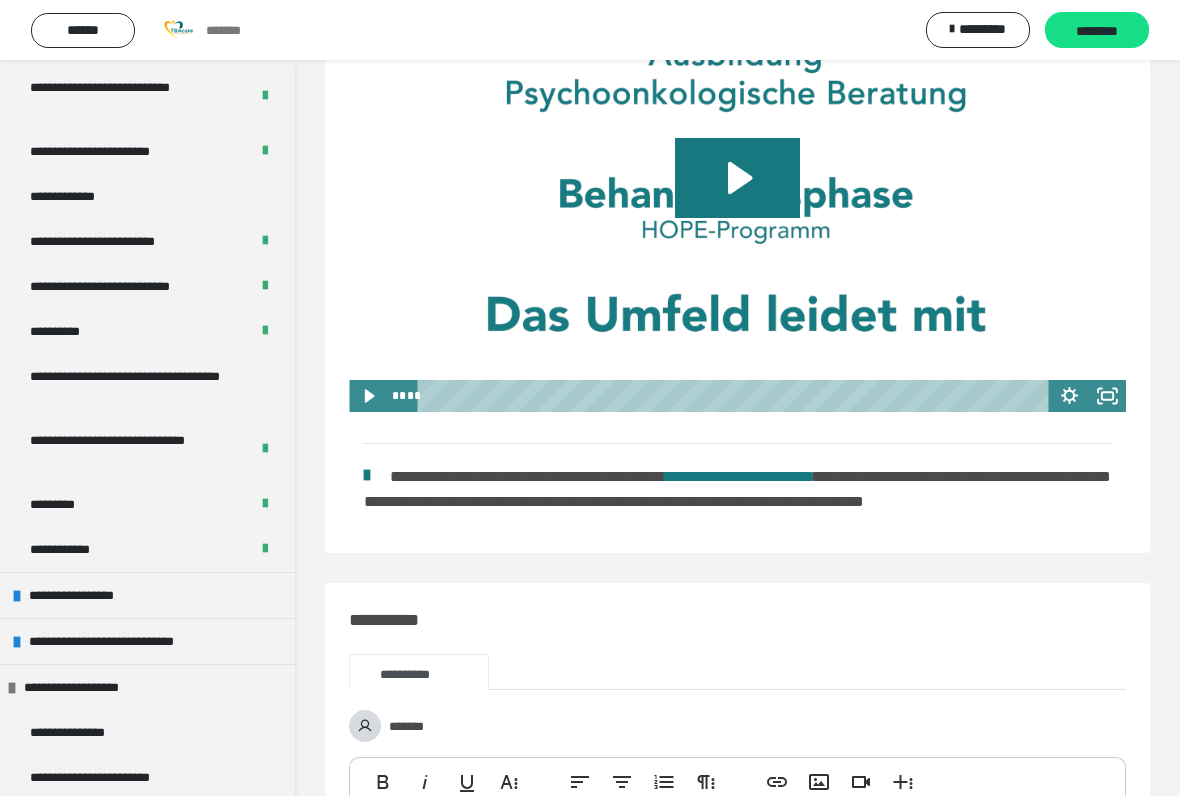 click 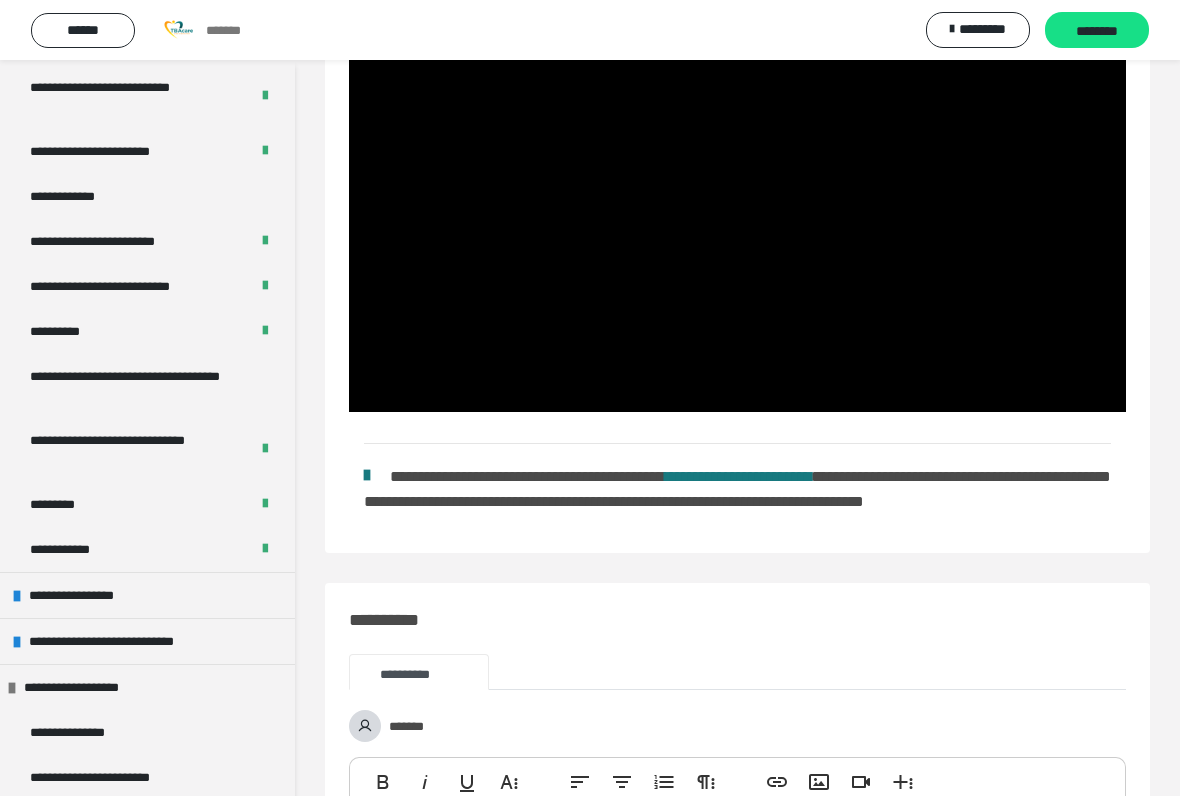 click at bounding box center (737, 193) 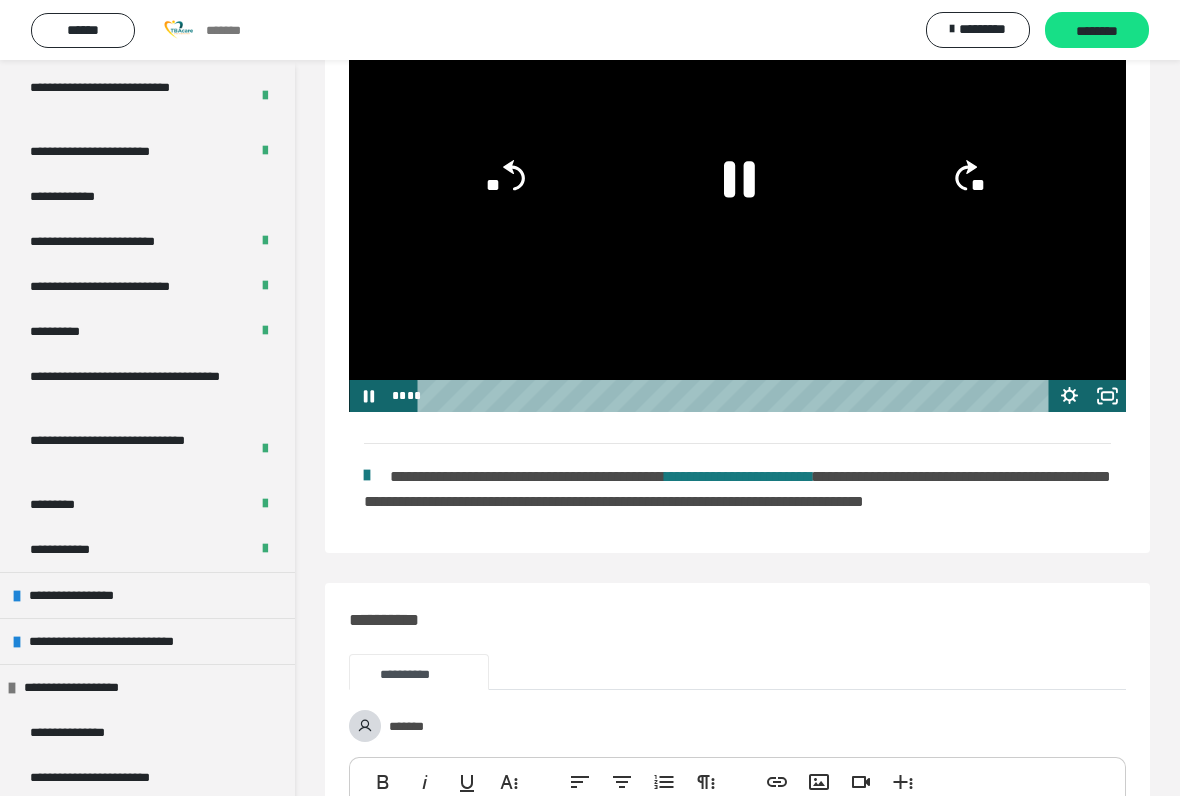 click on "**" 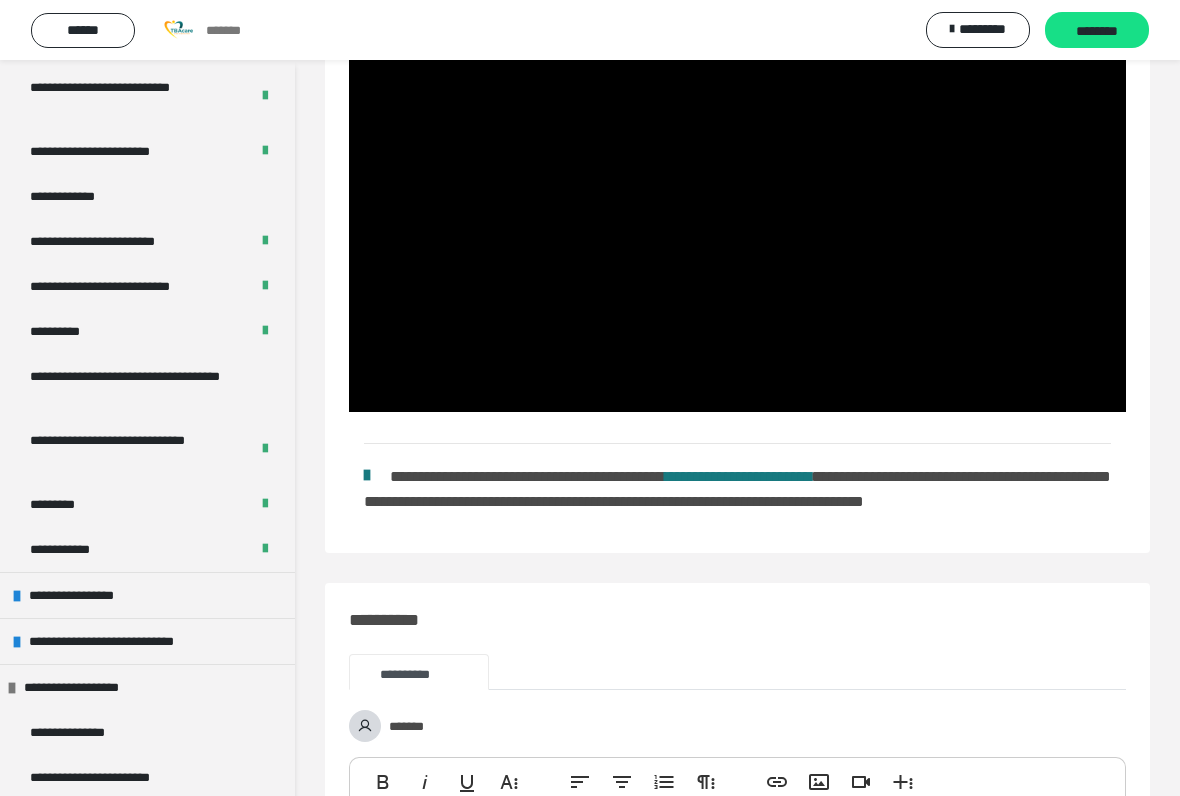 click at bounding box center (737, 193) 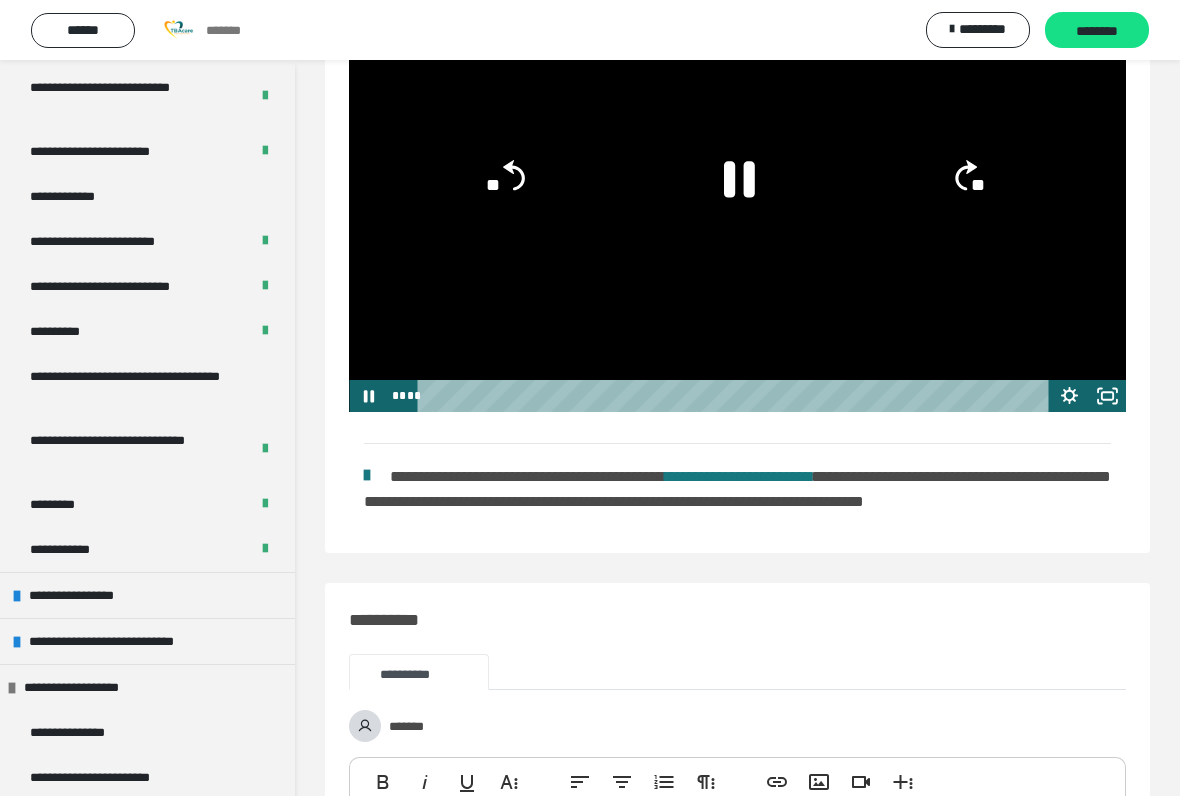 click 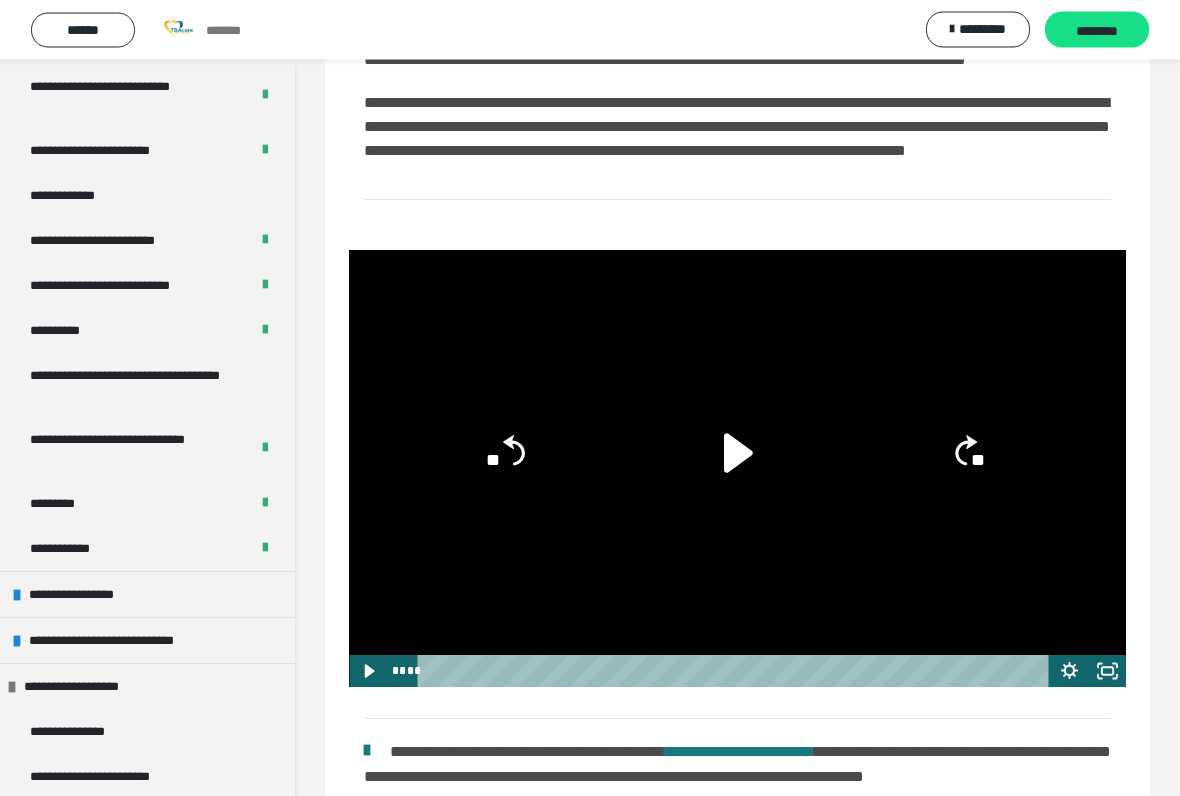 scroll, scrollTop: 267, scrollLeft: 0, axis: vertical 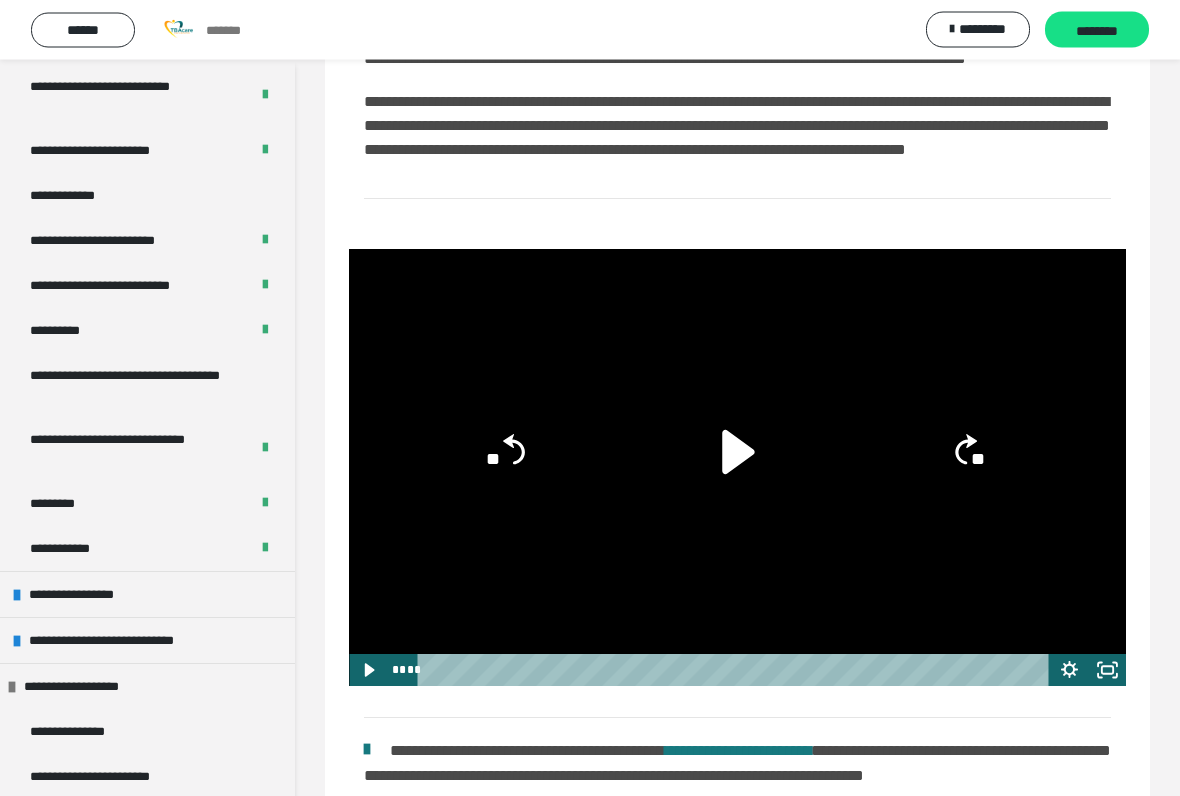 click 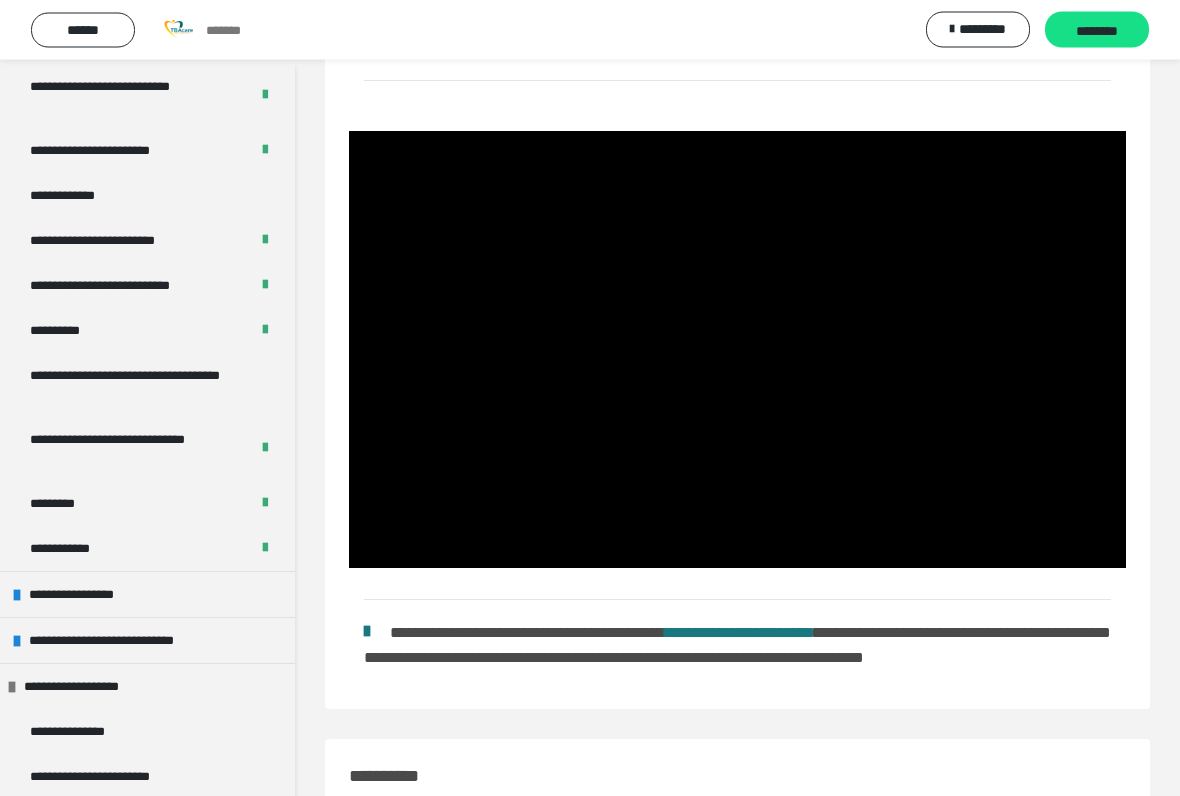 scroll, scrollTop: 398, scrollLeft: 0, axis: vertical 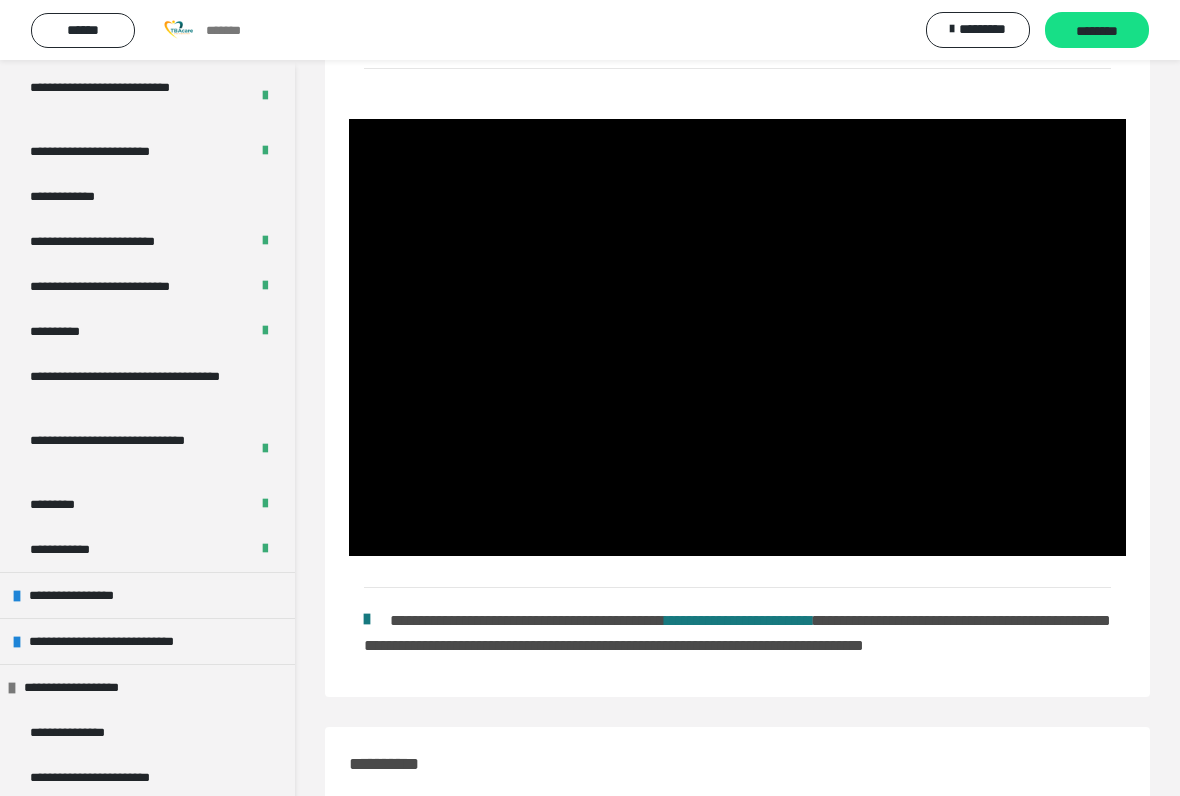 click at bounding box center [737, 337] 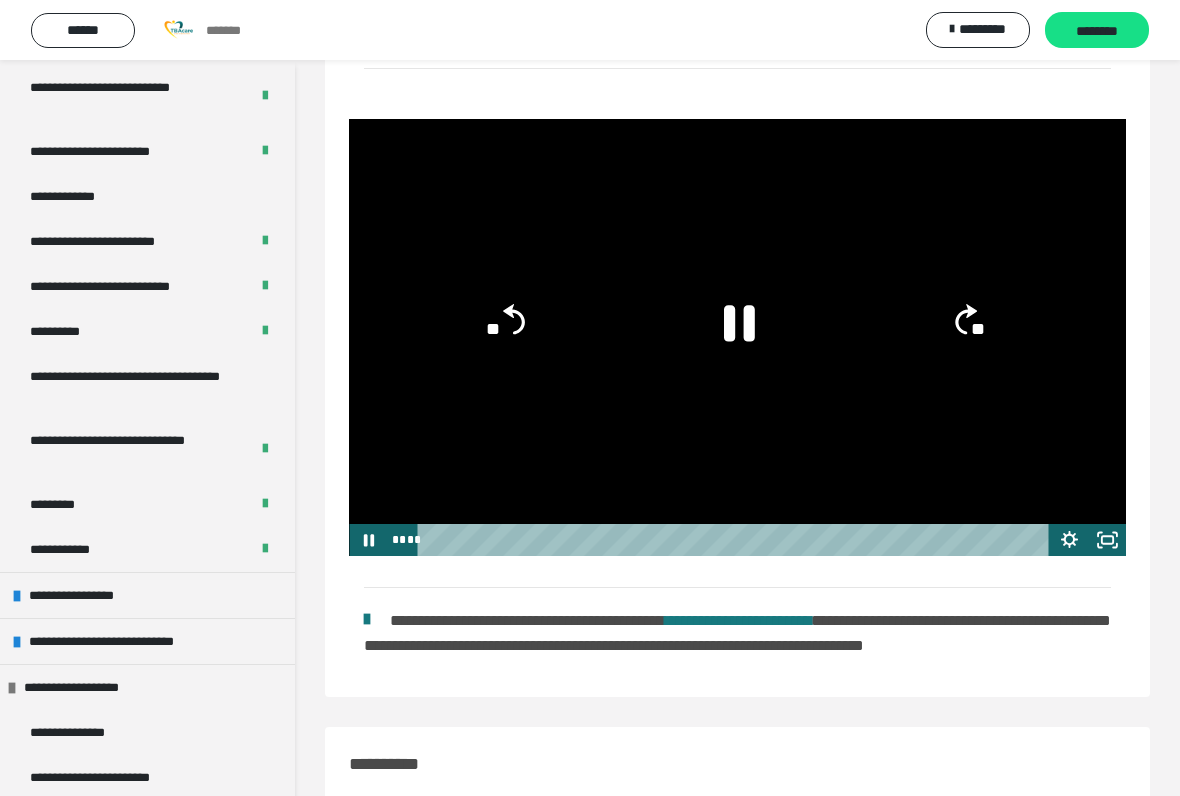 click 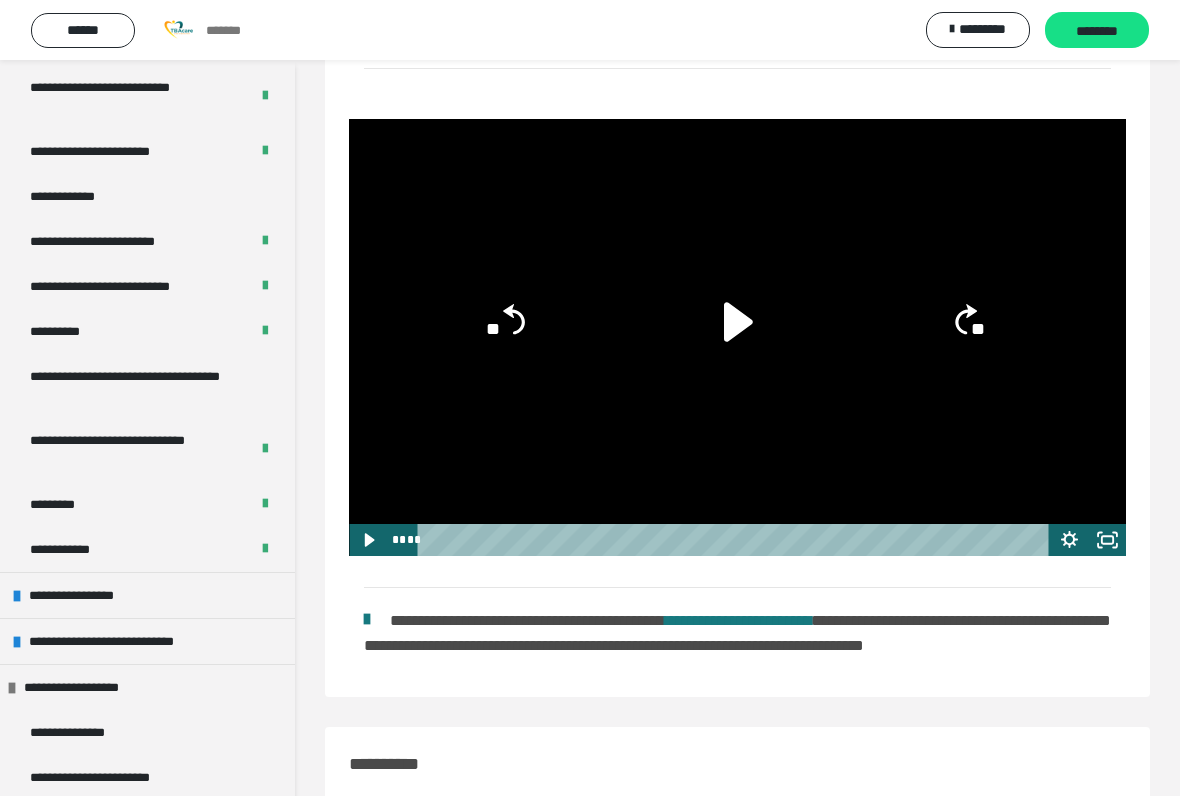 click 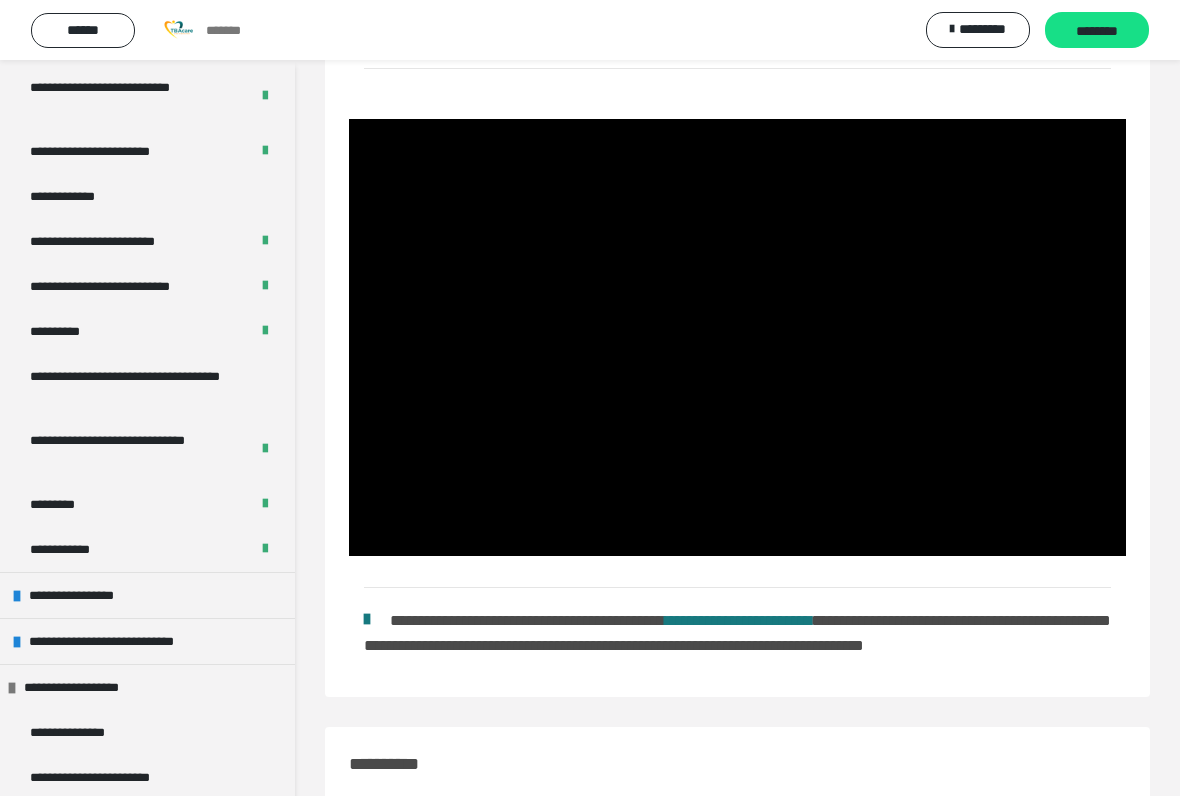 click on "********" at bounding box center (1097, 31) 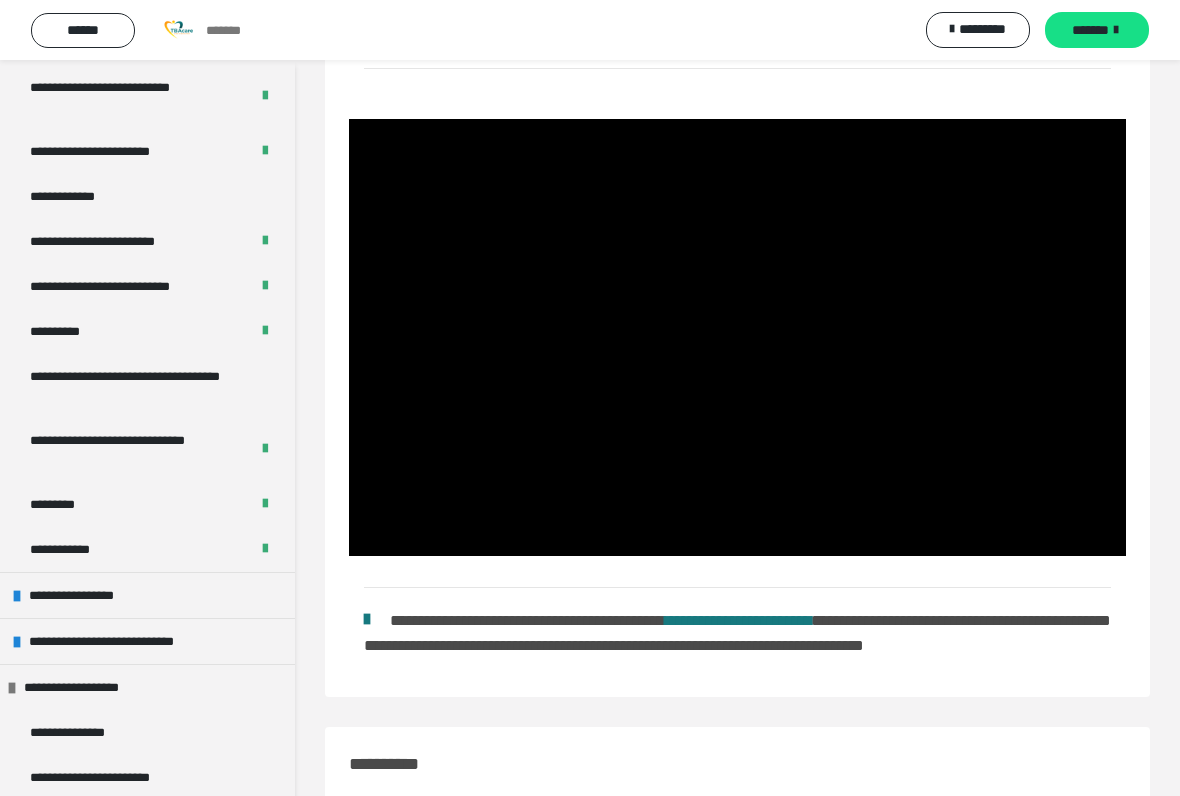 click on "**********" at bounding box center (86, 196) 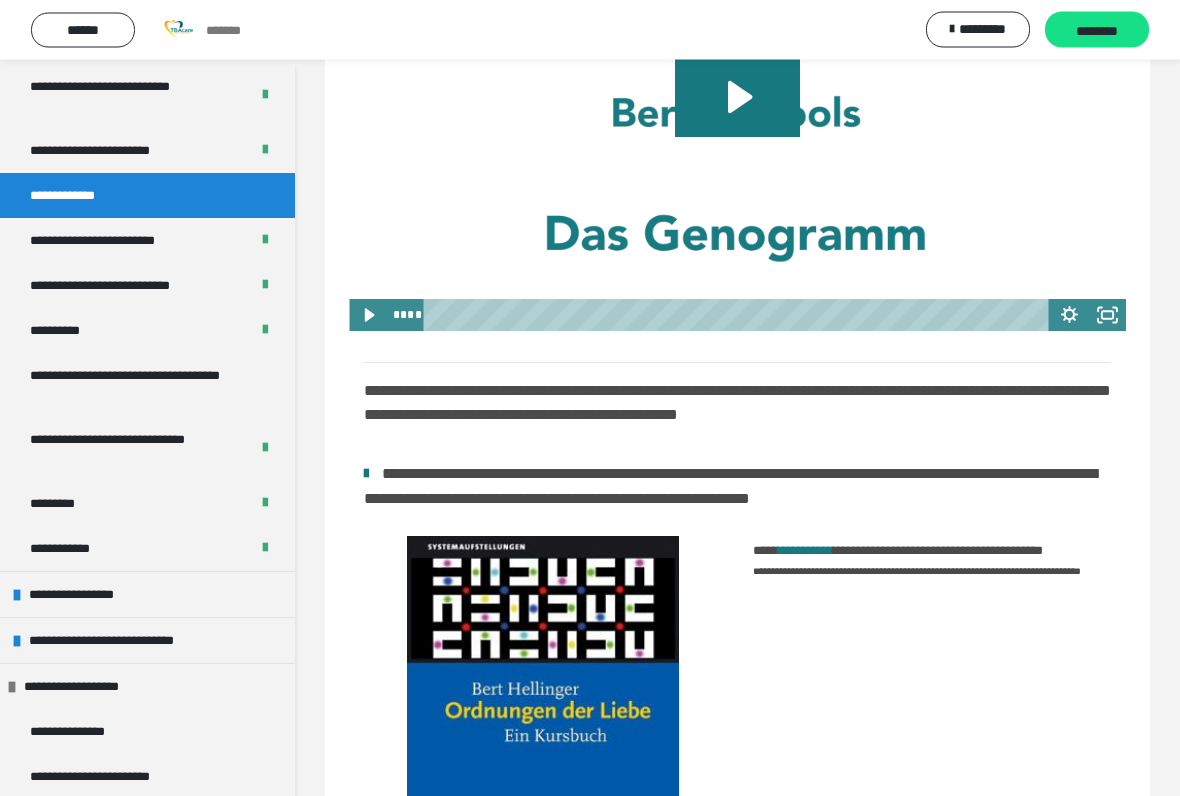 click 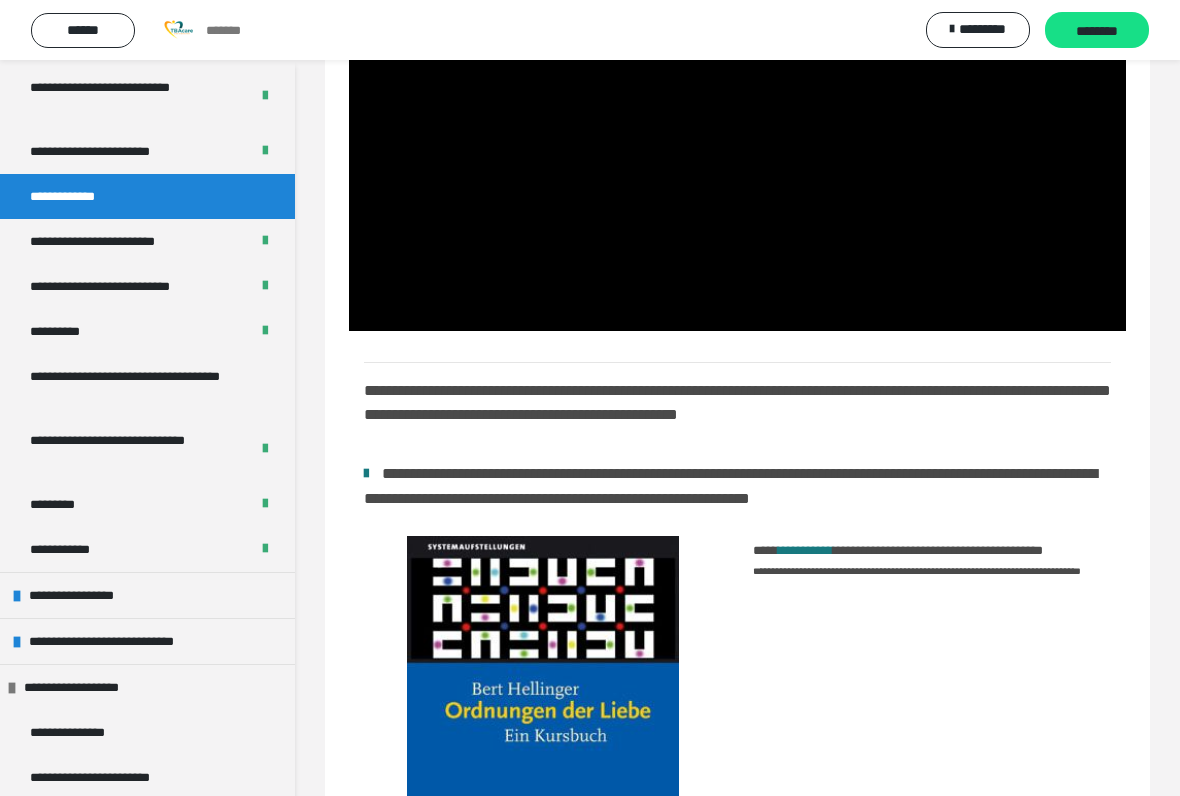 click at bounding box center [737, 112] 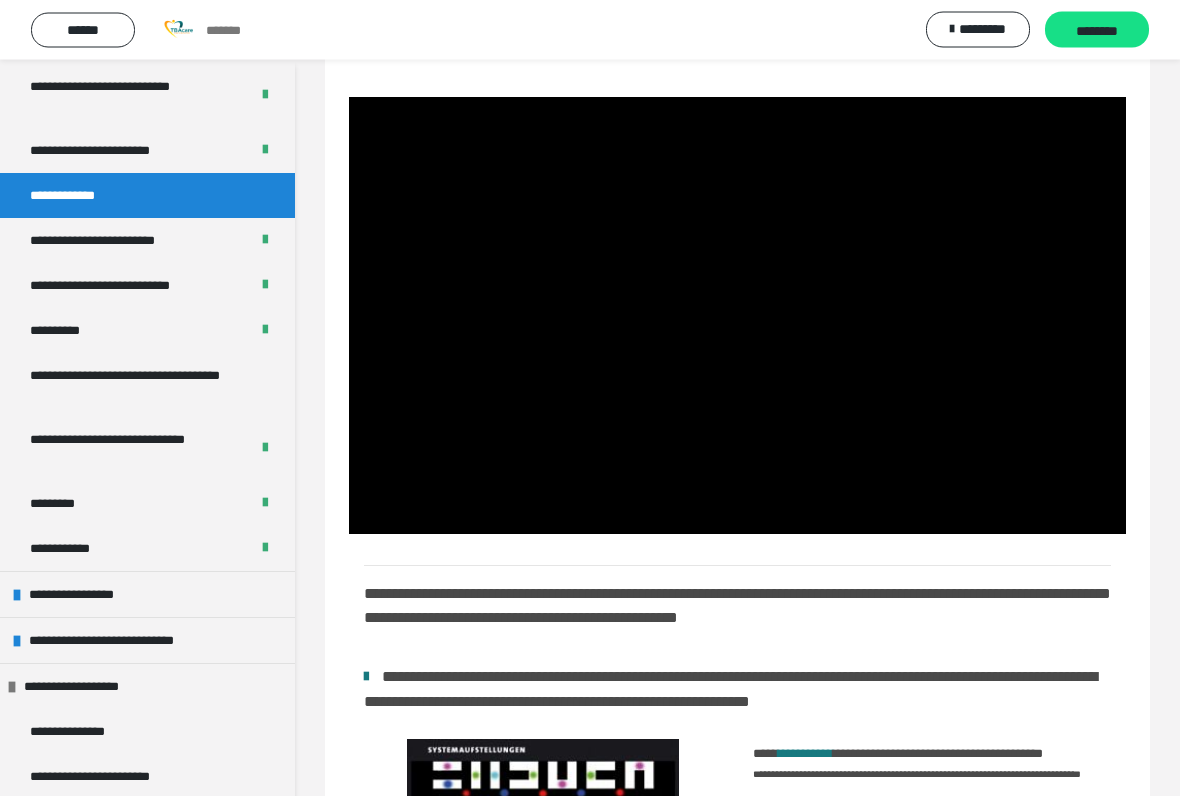 scroll, scrollTop: 468, scrollLeft: 0, axis: vertical 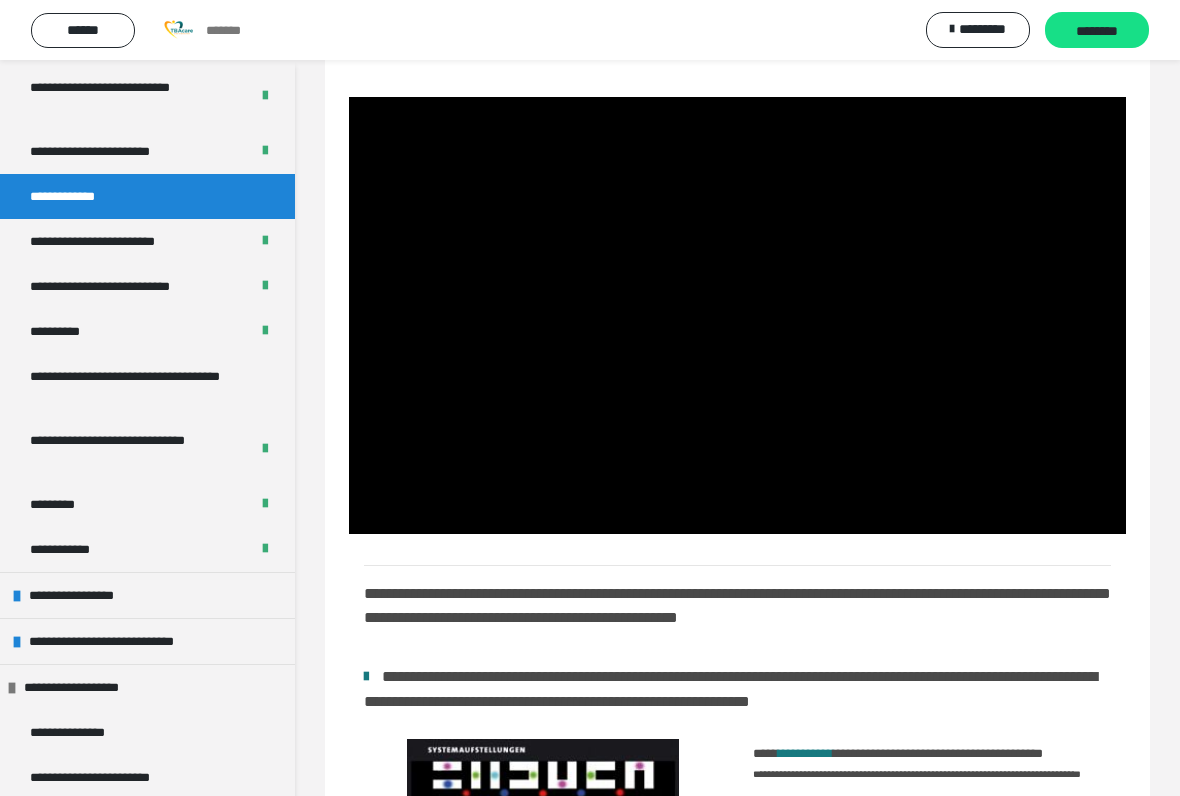 click at bounding box center [737, 315] 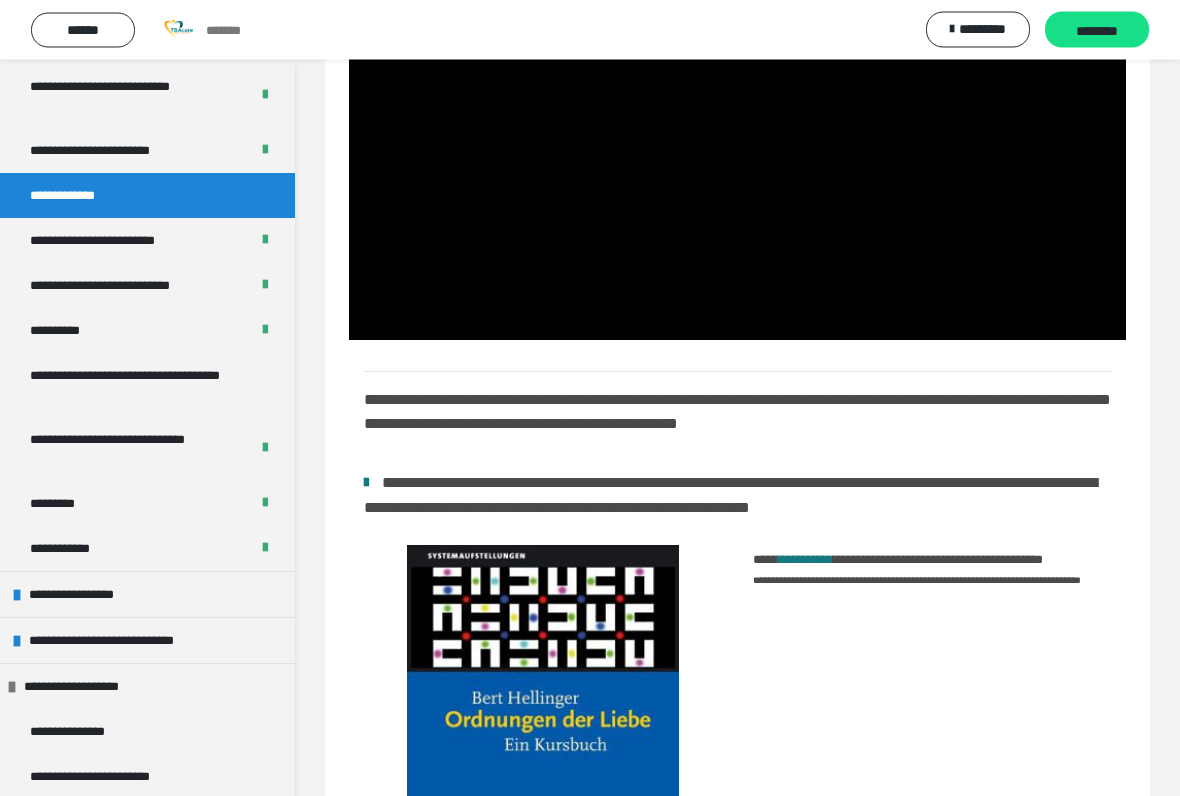 scroll, scrollTop: 662, scrollLeft: 0, axis: vertical 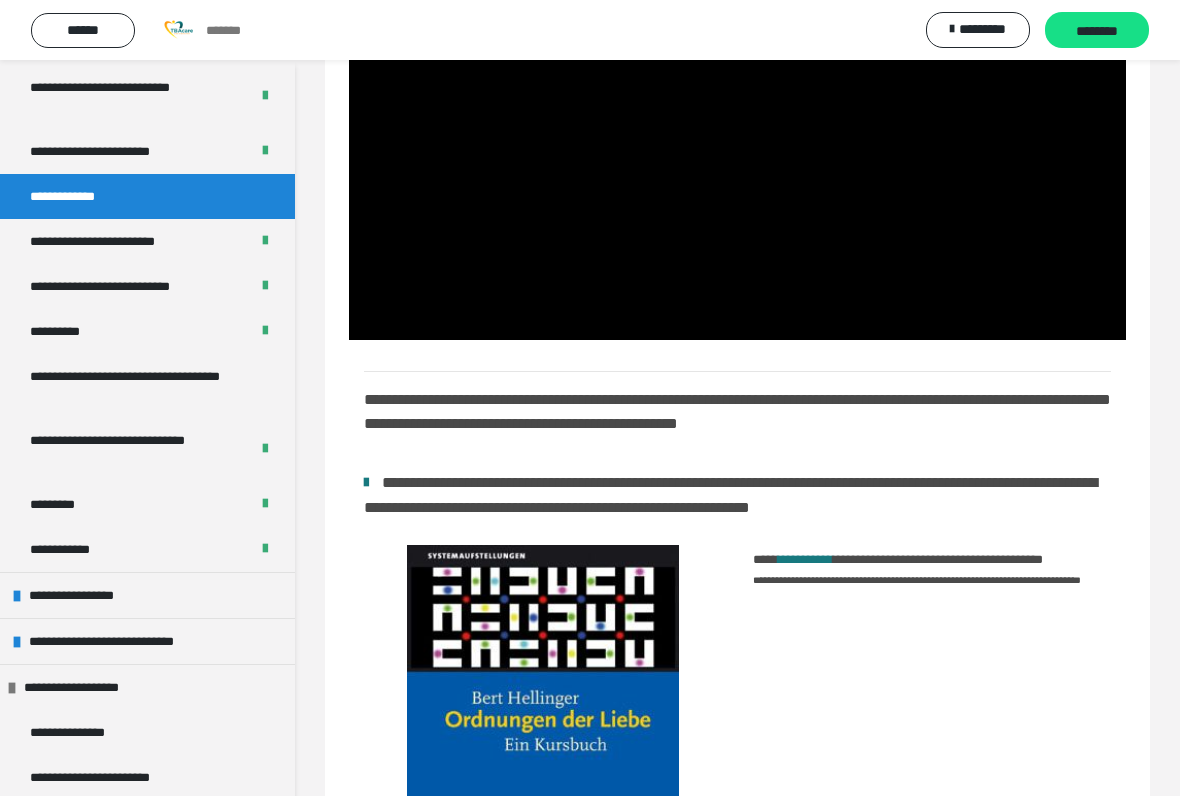 click at bounding box center [737, 121] 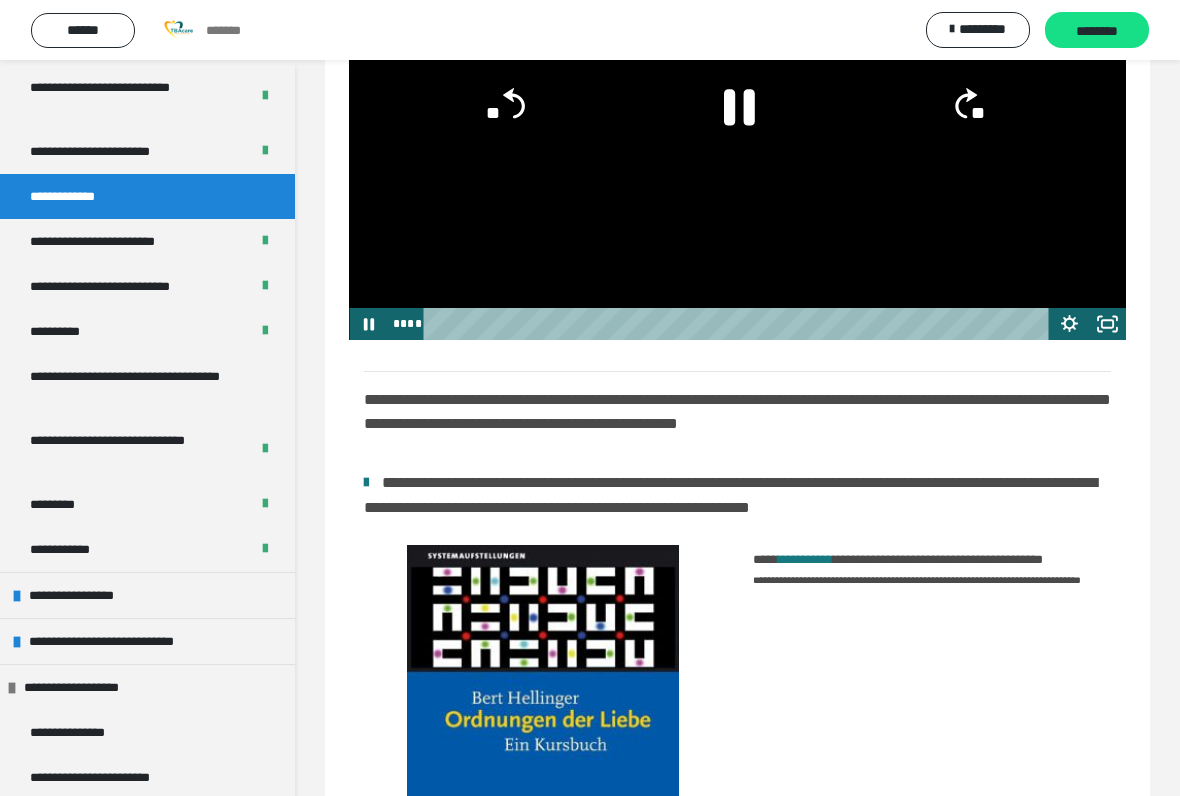 click 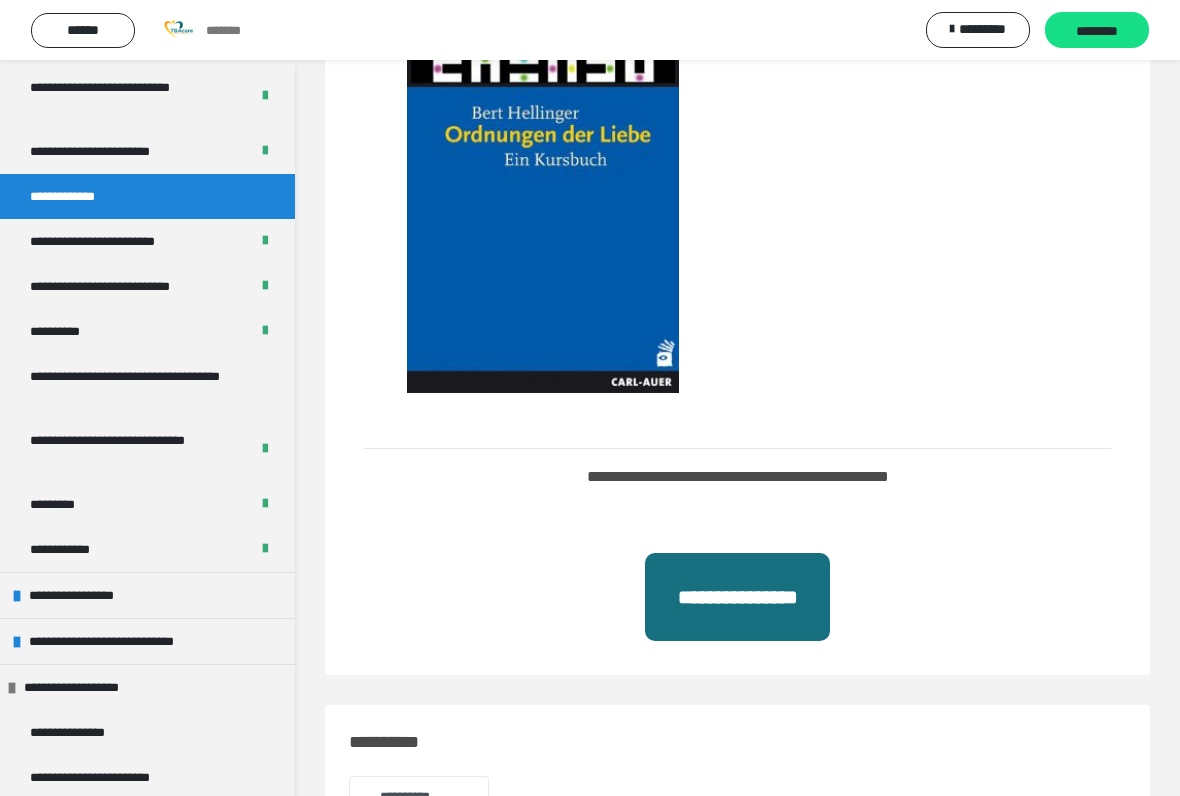 scroll, scrollTop: 1328, scrollLeft: 0, axis: vertical 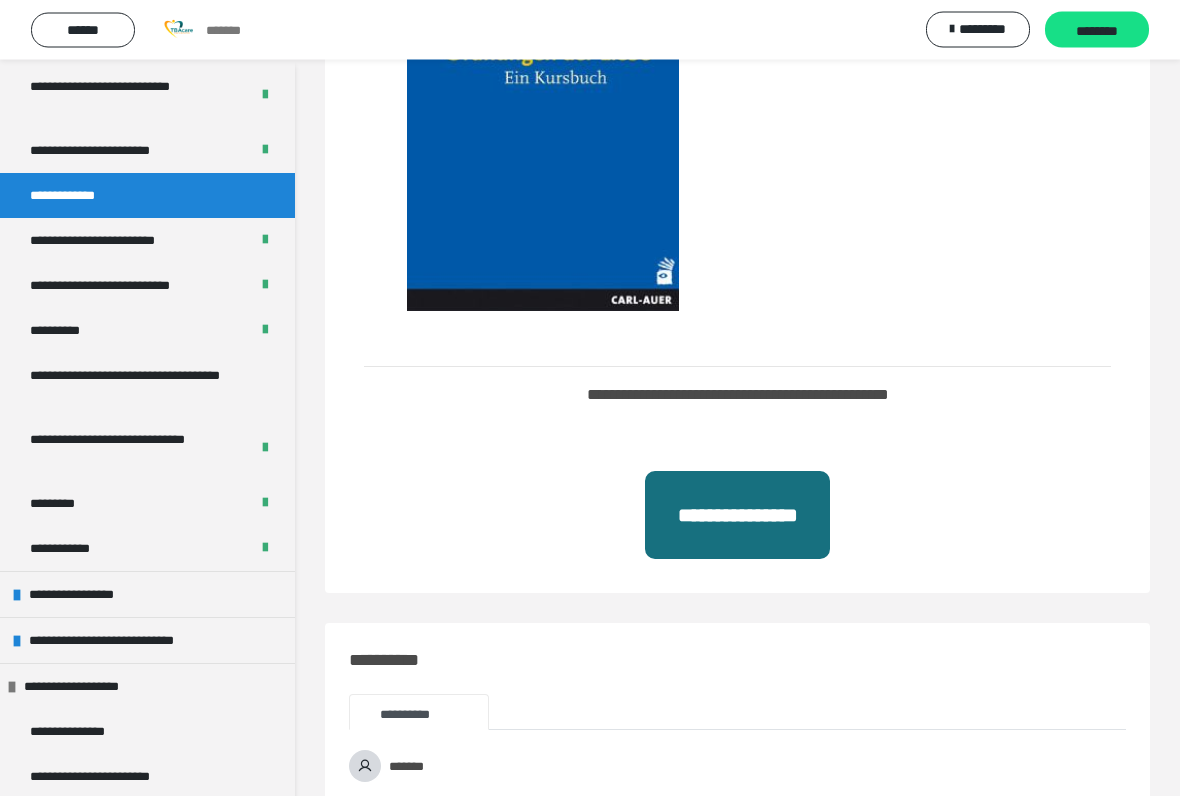 click on "**********" at bounding box center (737, 516) 